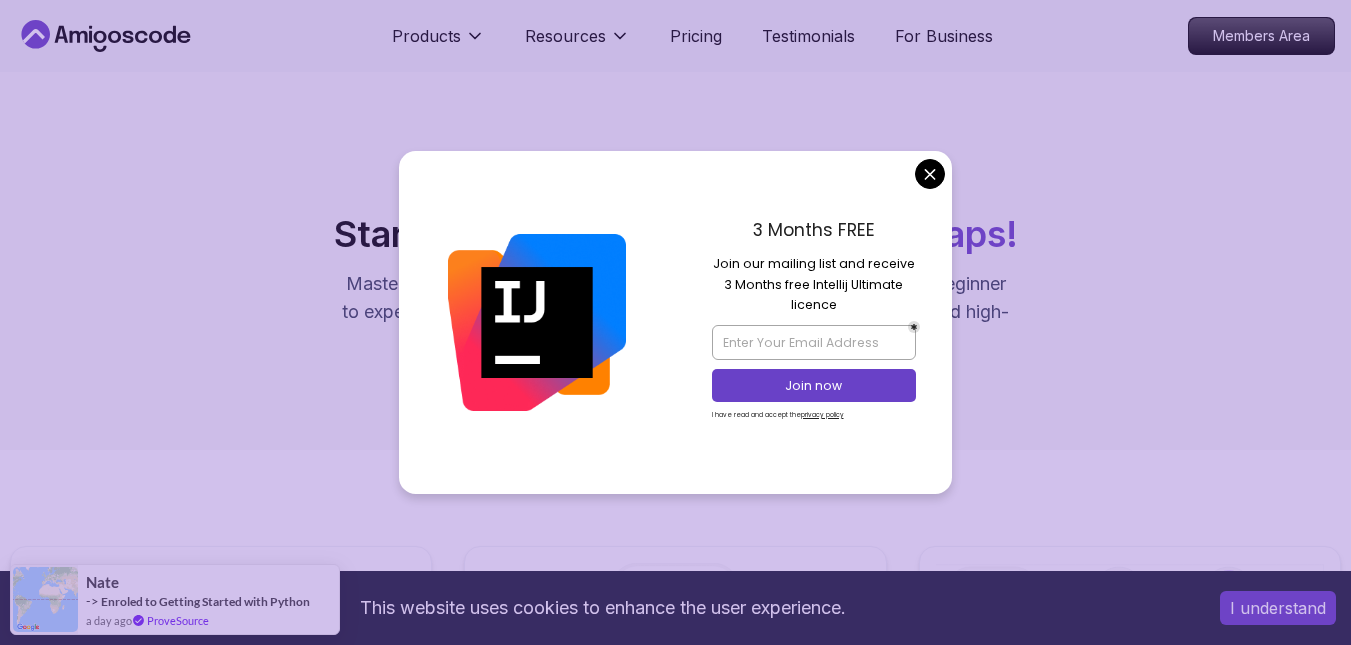 scroll, scrollTop: 86, scrollLeft: 0, axis: vertical 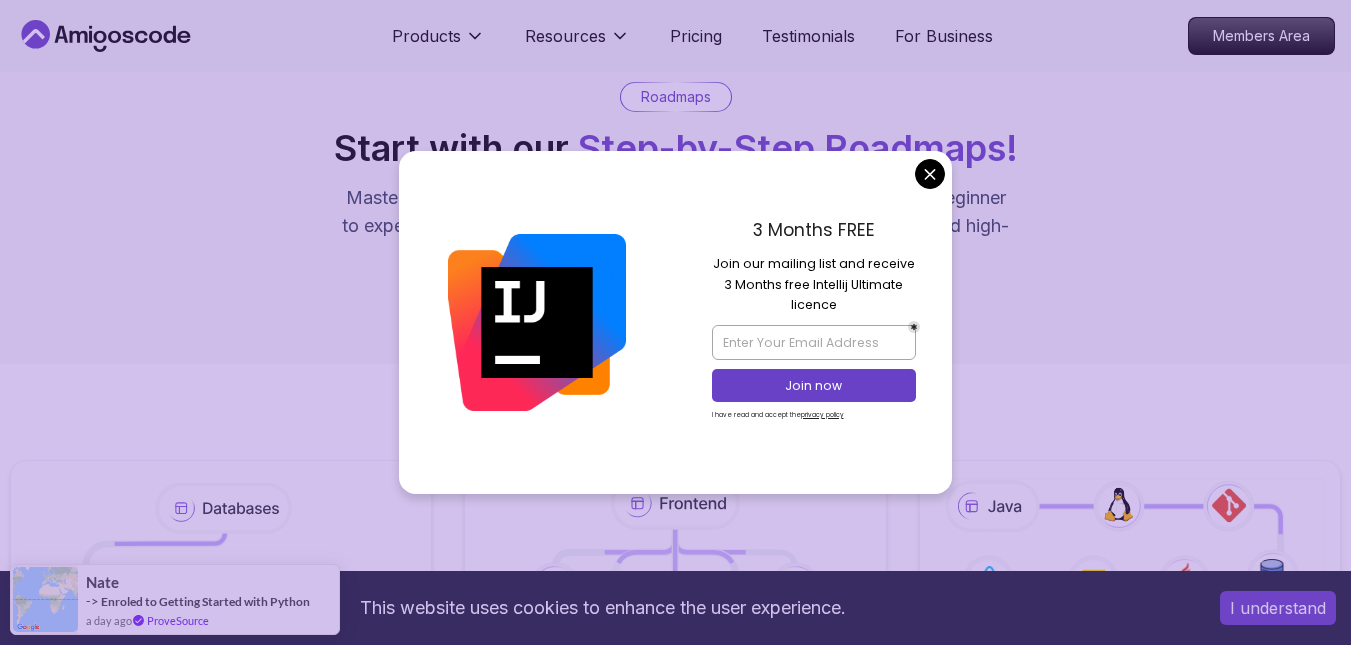 click on "This website uses cookies to enhance the user experience. I understand Products Resources Pricing Testimonials For Business Members Area Products Resources Pricing Testimonials For Business Members Area Roadmaps Start with our   Step-by-Step Roadmaps! Master in-demand tech skills with our proven learning roadmaps. From beginner to expert, follow structured paths that thousands of developers use to land high-paying jobs and accelerate their careers in software development. Databases Master table design, data management, and advanced database operations. This structured learning path will take you from database fundamentals to advanced SQL queries. 5   Courses 21.3h Frontend Developer Master modern frontend development from basics to advanced React applications. This structured learning path will take you from HTML fundamentals to building complex React applications. 10   Courses 8.7h Java Full Stack Learn how to build full stack applications with Java and Spring Boot 29   Courses 4   Builds 9.2h 18   Courses 4" at bounding box center (675, 1164) 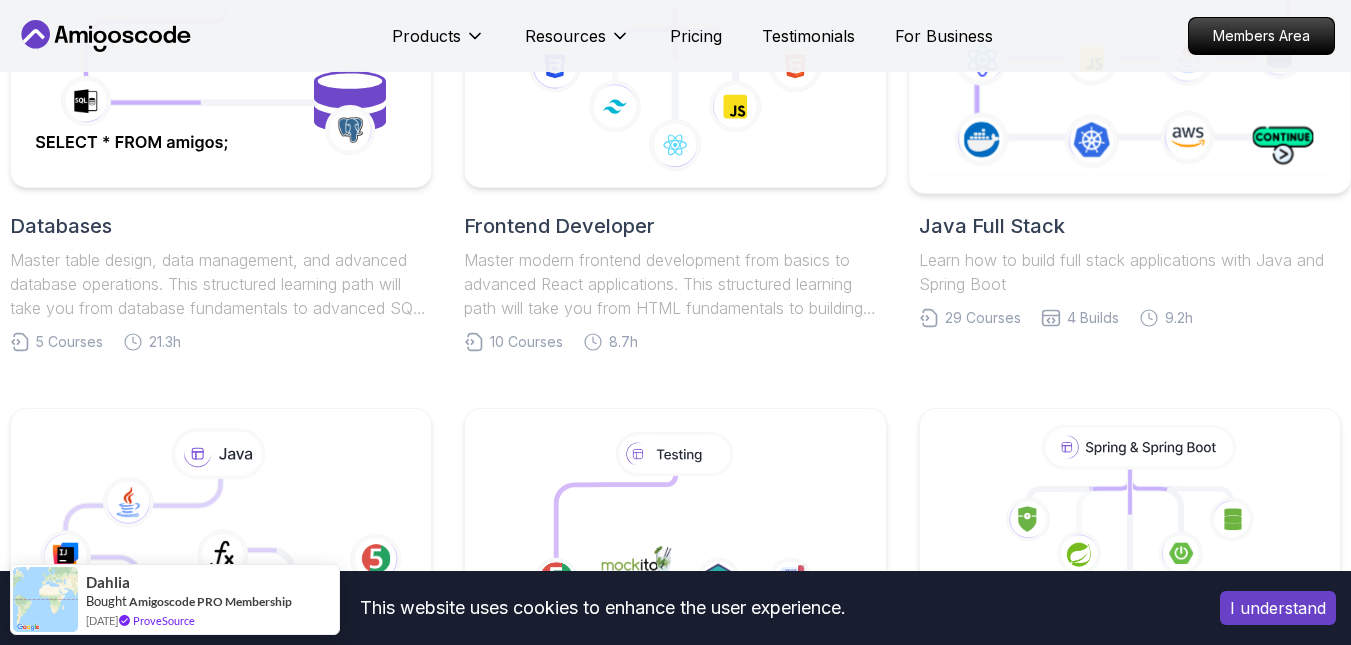 scroll, scrollTop: 448, scrollLeft: 0, axis: vertical 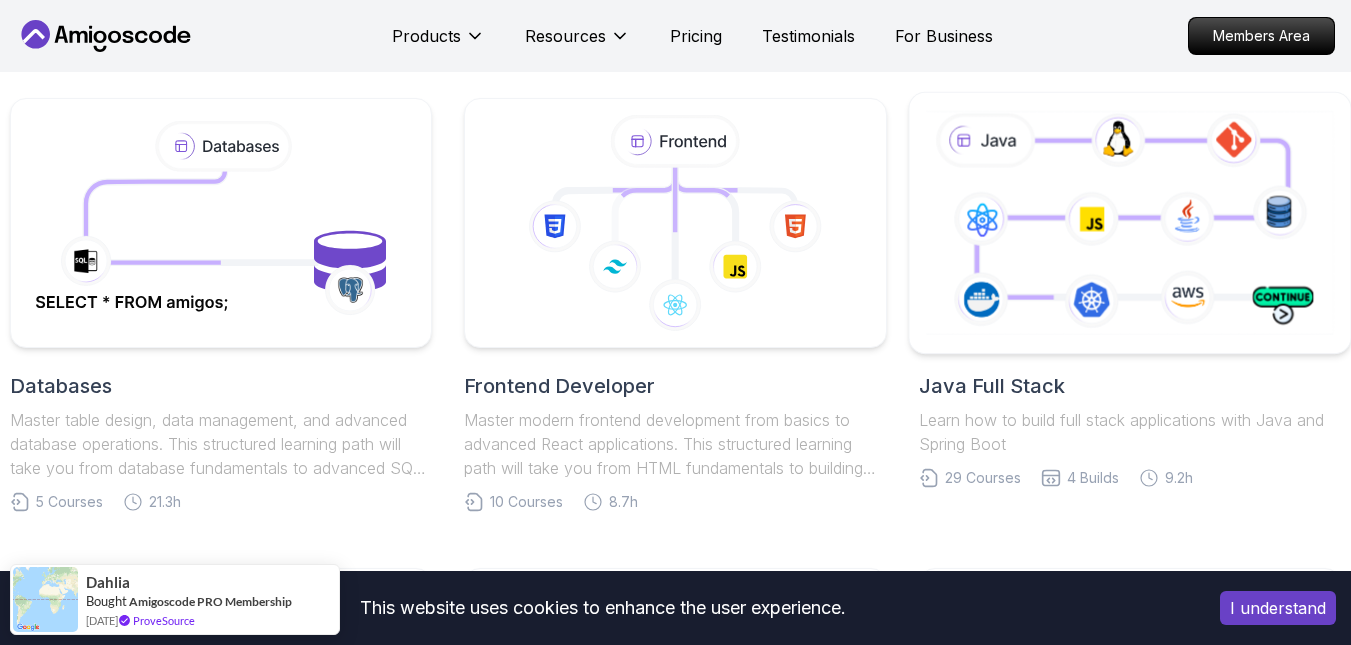 click 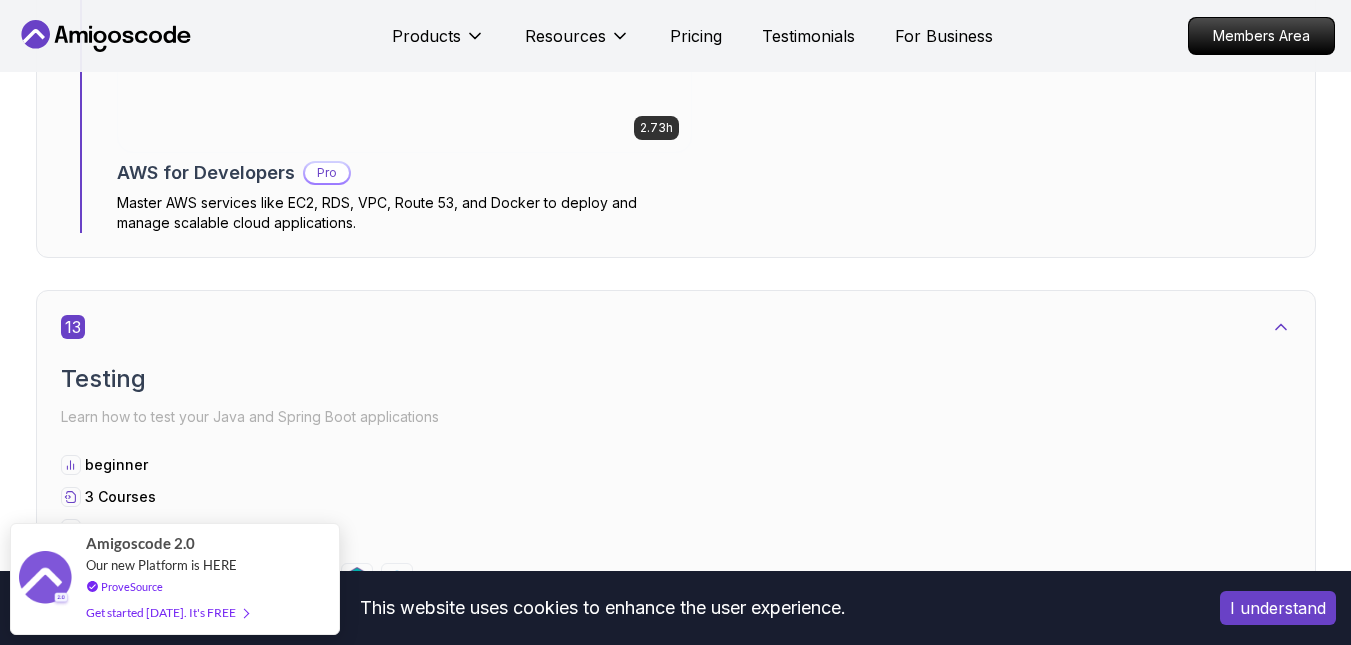 scroll, scrollTop: 10673, scrollLeft: 0, axis: vertical 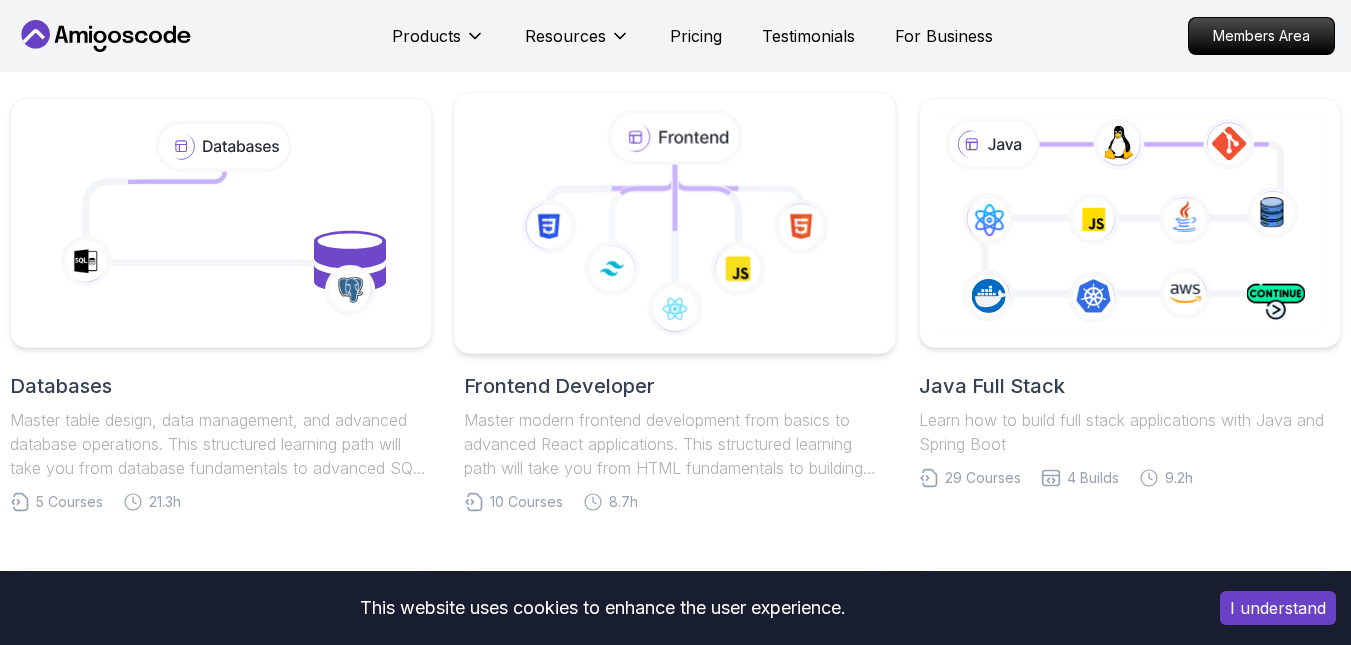 click 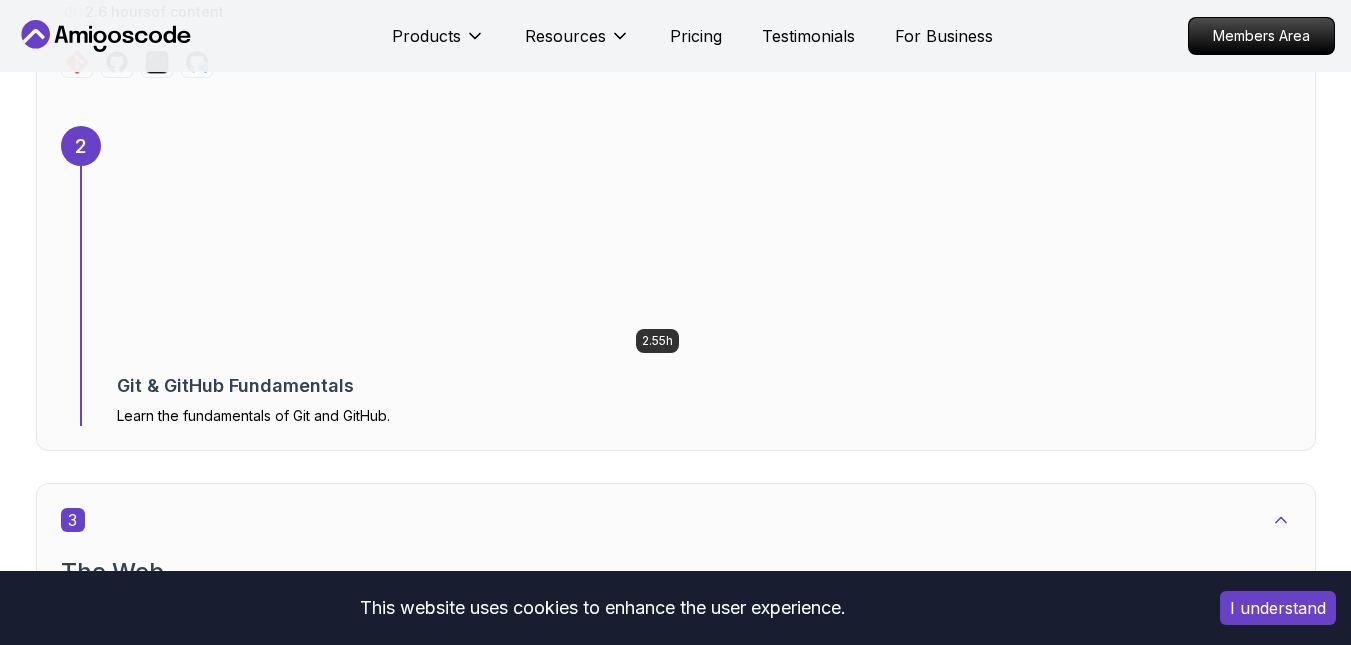 scroll, scrollTop: 2118, scrollLeft: 0, axis: vertical 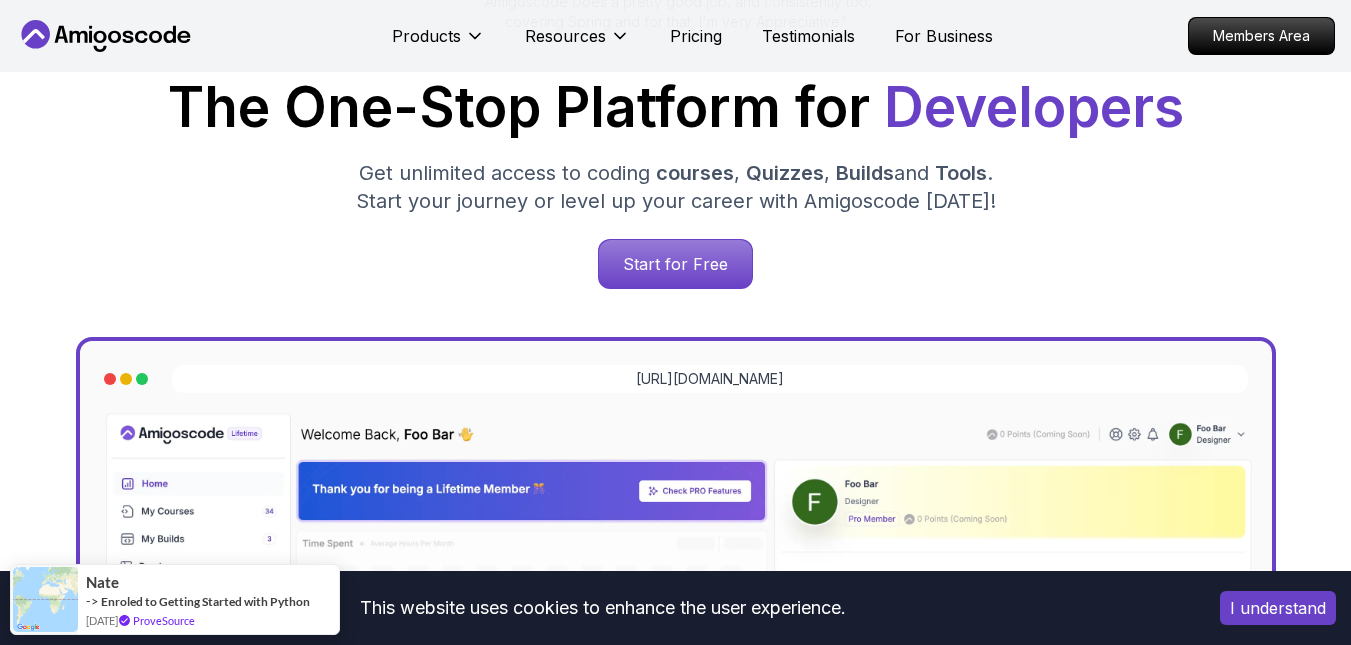click on "The One-Stop Platform for   Developers Get unlimited access to coding   courses ,   Quizzes ,   Builds  and   Tools . Start your journey or level up your career with Amigoscode today! Start for Free" at bounding box center [675, 184] 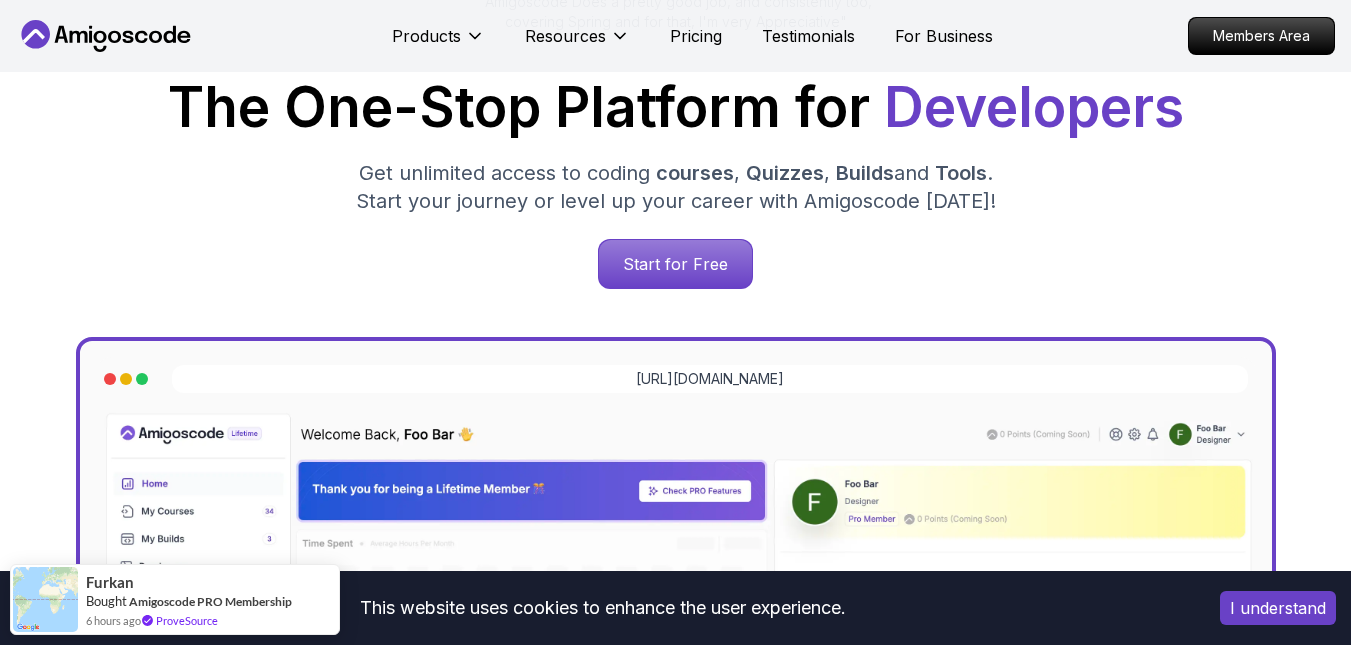 click on "This website uses cookies to enhance the user experience. I understand Products Resources Pricing Testimonials For Business Members Area Products Resources Pricing Testimonials For Business Members Area Jogh Long Spring Developer Advocate "Amigoscode Does a pretty good job, and consistently too, covering Spring and for that, I'm very Appreciative" The One-Stop Platform for   Developers Get unlimited access to coding   courses ,   Quizzes ,   Builds  and   Tools . Start your journey or level up your career with Amigoscode today! Start for Free https://amigoscode.com/dashboard OUR AMIGO STUDENTS WORK IN TOP COMPANIES Courses Builds Discover Amigoscode's Latest   Premium Courses! Get unlimited access to coding   courses ,   Quizzes ,   Builds  and   Tools . Start your journey or level up your career with Amigoscode today! Browse all  courses Advanced Spring Boot Pro Dive deep into Spring Boot with our advanced course, designed to take your skills from intermediate to expert level. NEW Spring Boot for Beginners" at bounding box center (675, 5841) 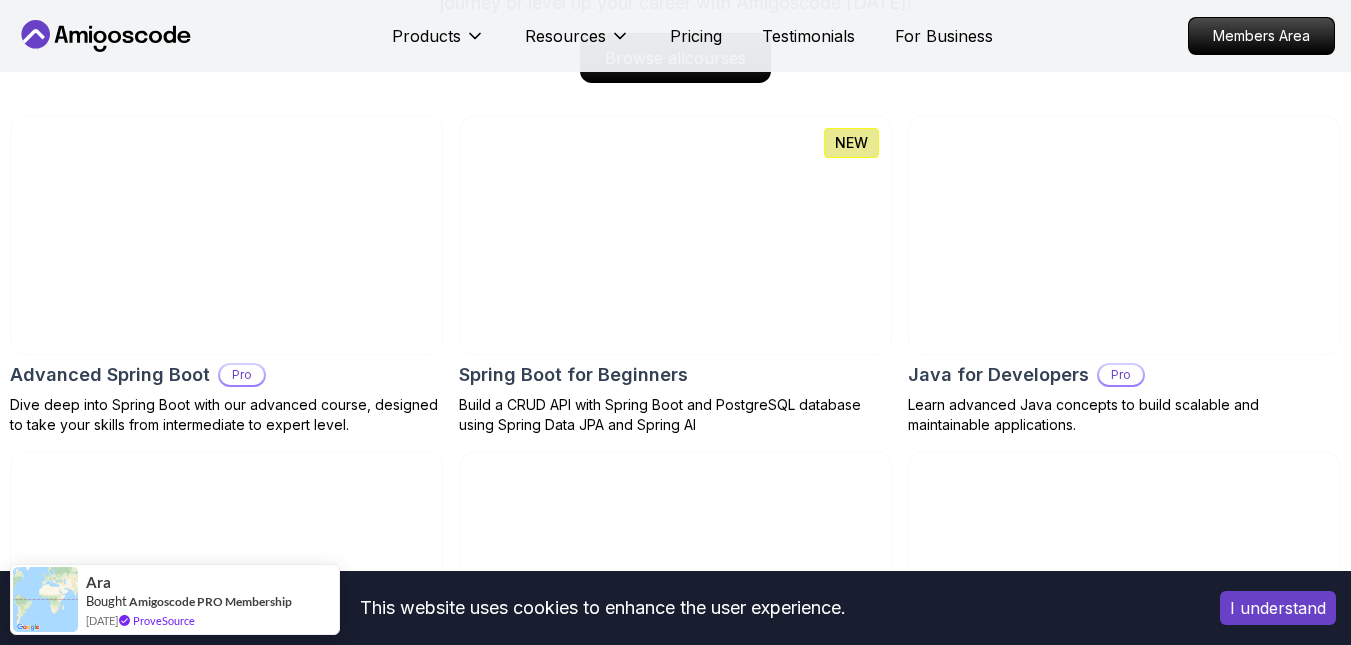 scroll, scrollTop: 2109, scrollLeft: 0, axis: vertical 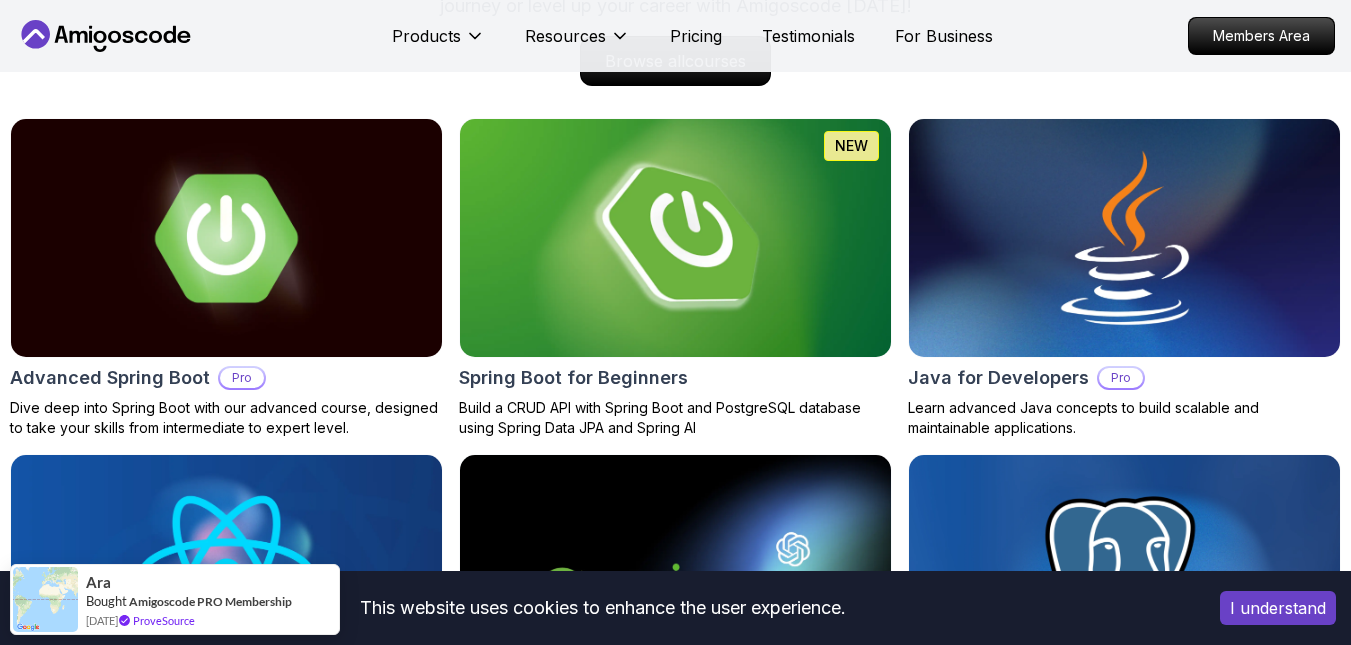 click at bounding box center [675, 238] 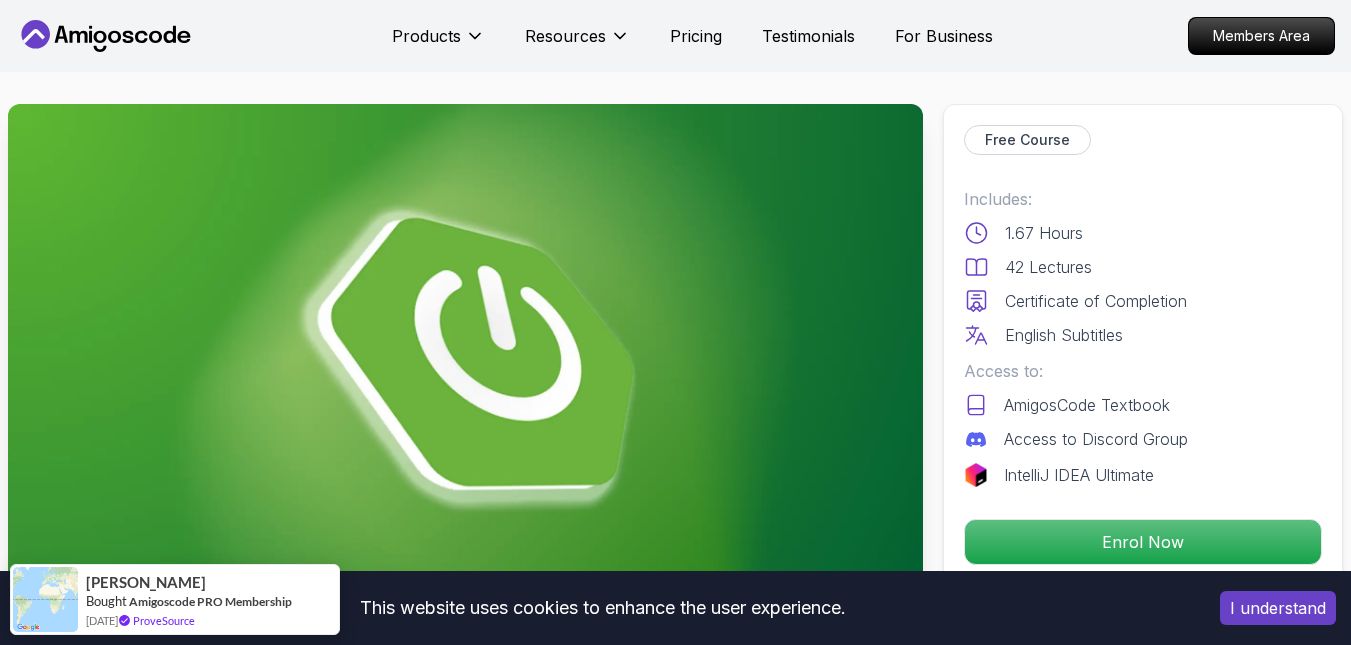 scroll, scrollTop: 15, scrollLeft: 0, axis: vertical 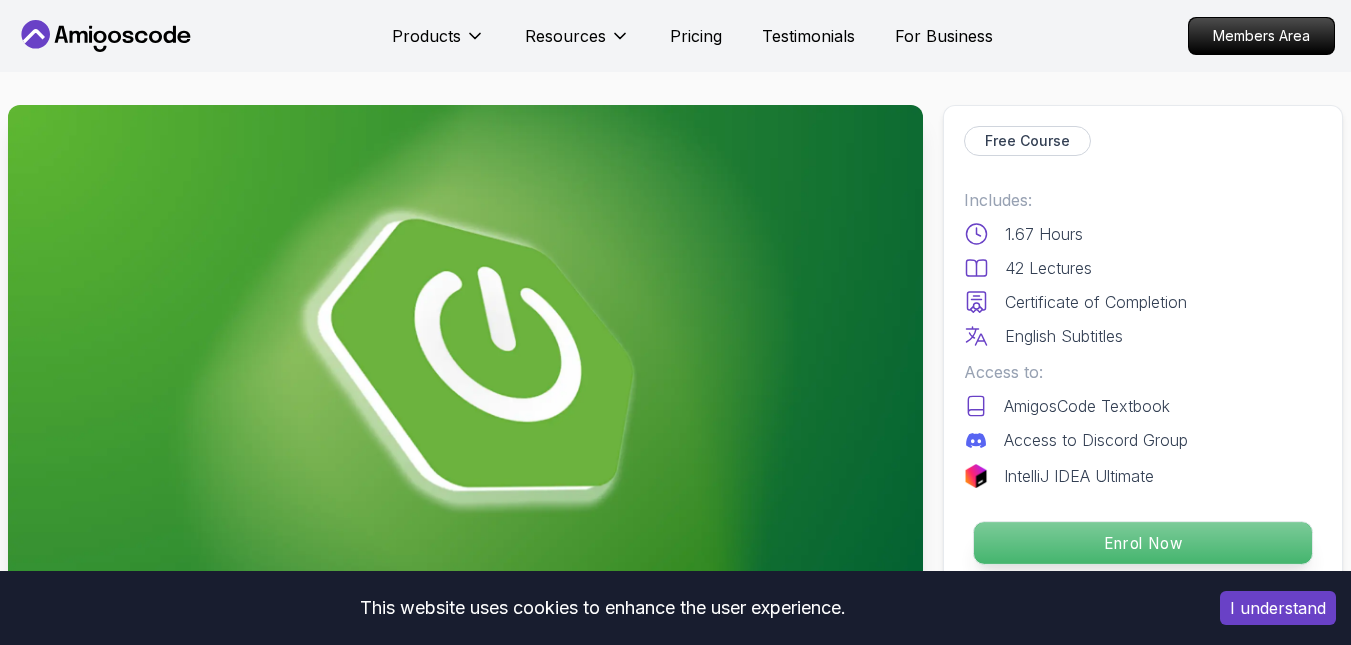 click on "Enrol Now" at bounding box center [1143, 543] 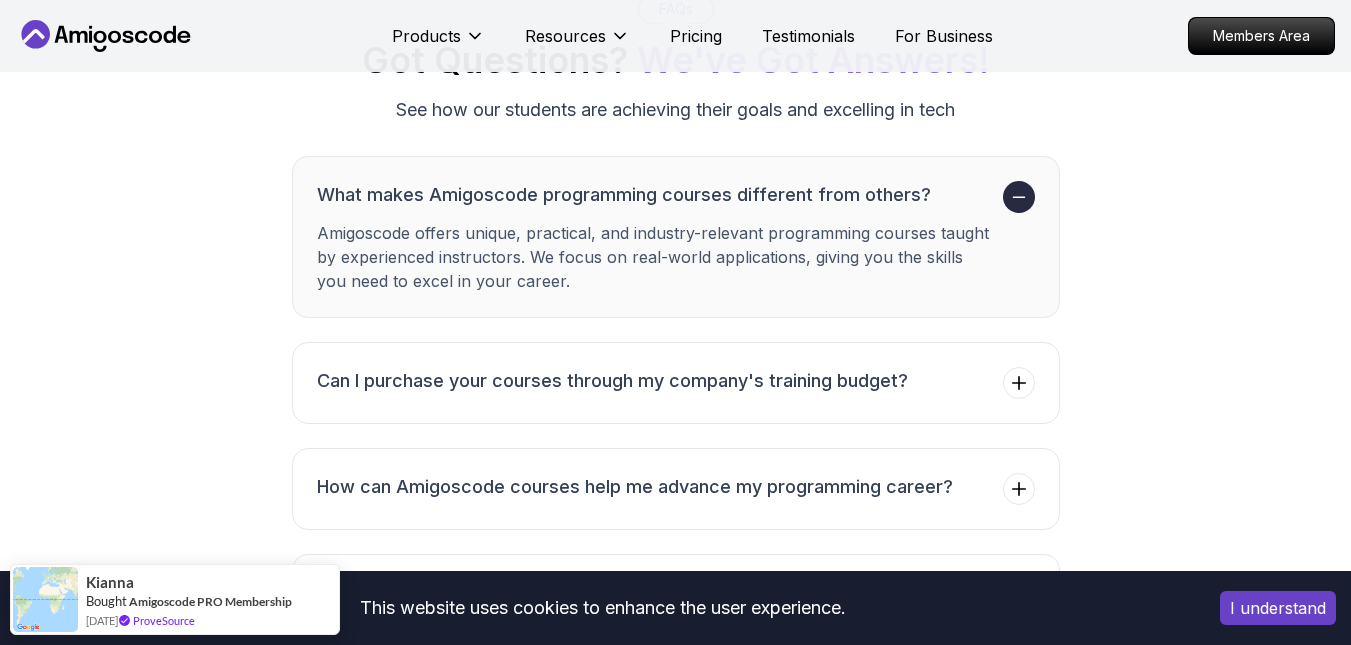 scroll, scrollTop: 7600, scrollLeft: 0, axis: vertical 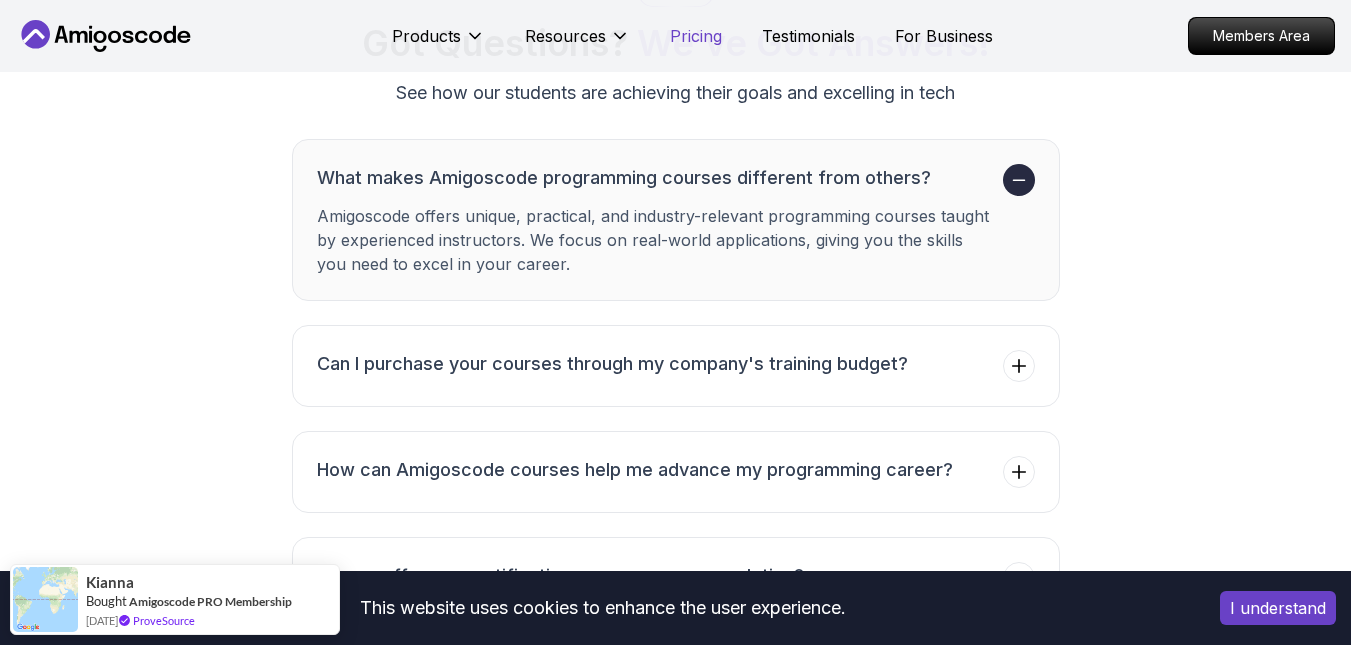 click on "Pricing" at bounding box center [696, 36] 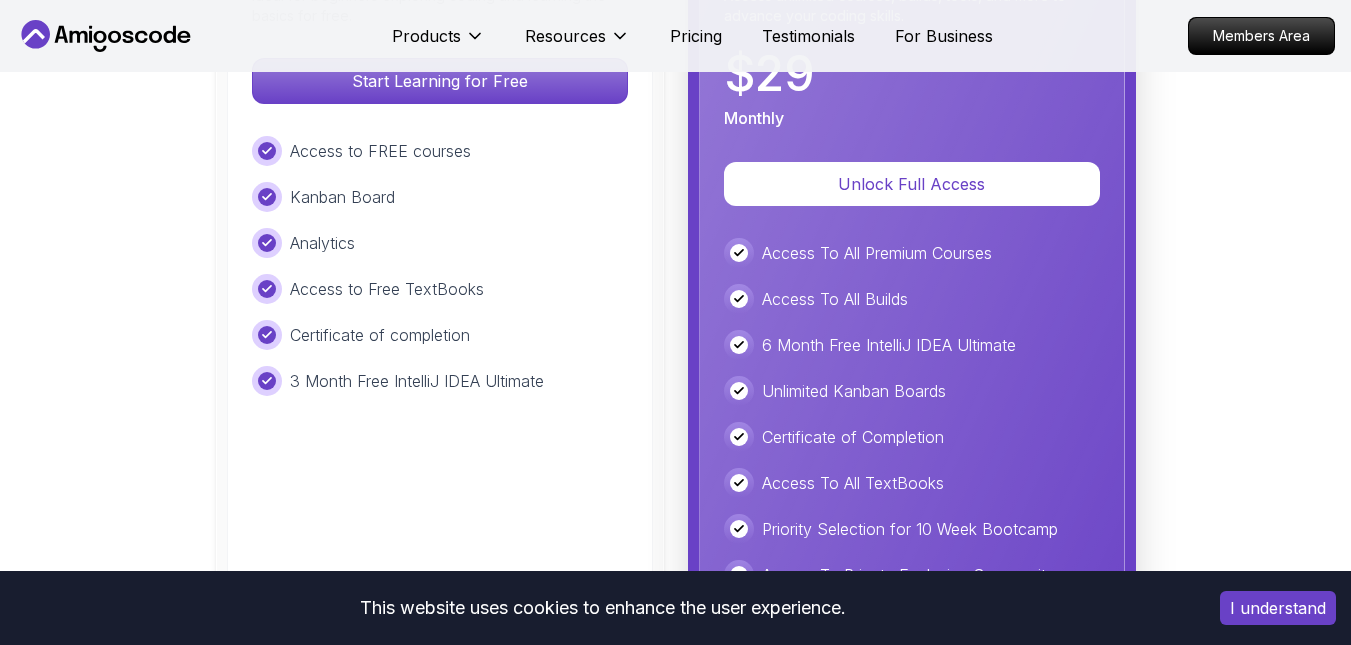 scroll, scrollTop: 4758, scrollLeft: 0, axis: vertical 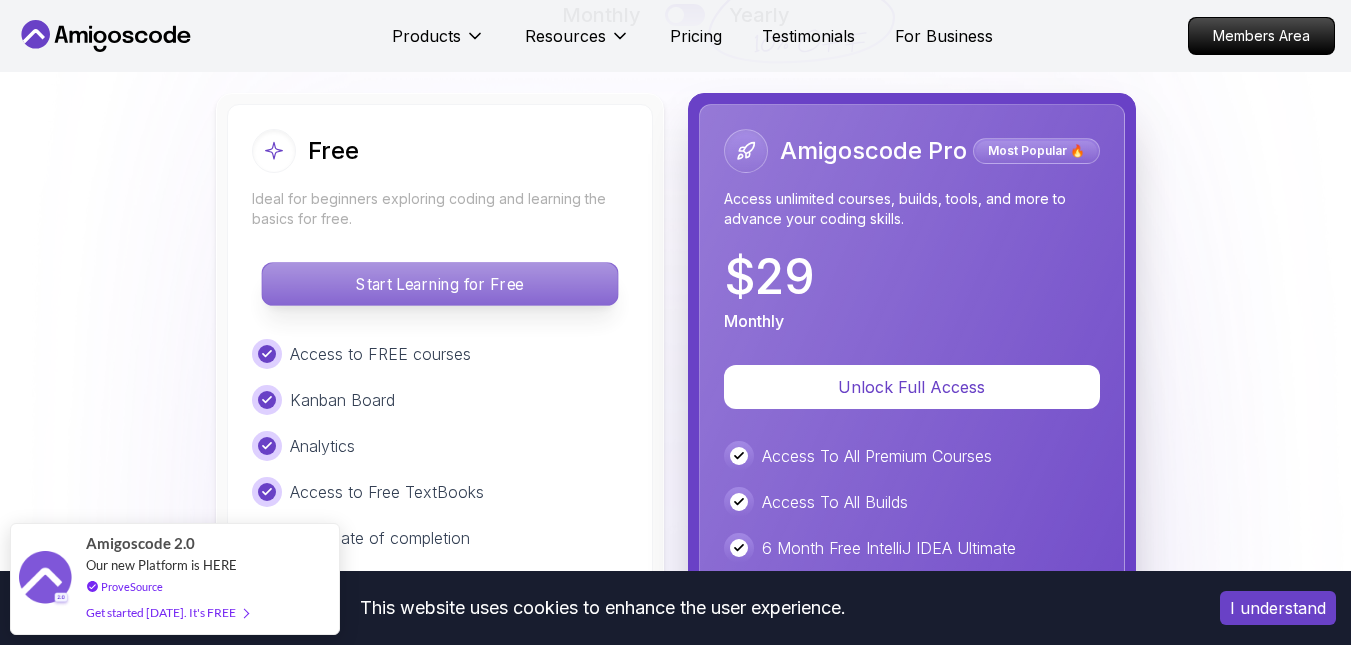 click on "Start Learning for Free" at bounding box center [439, 284] 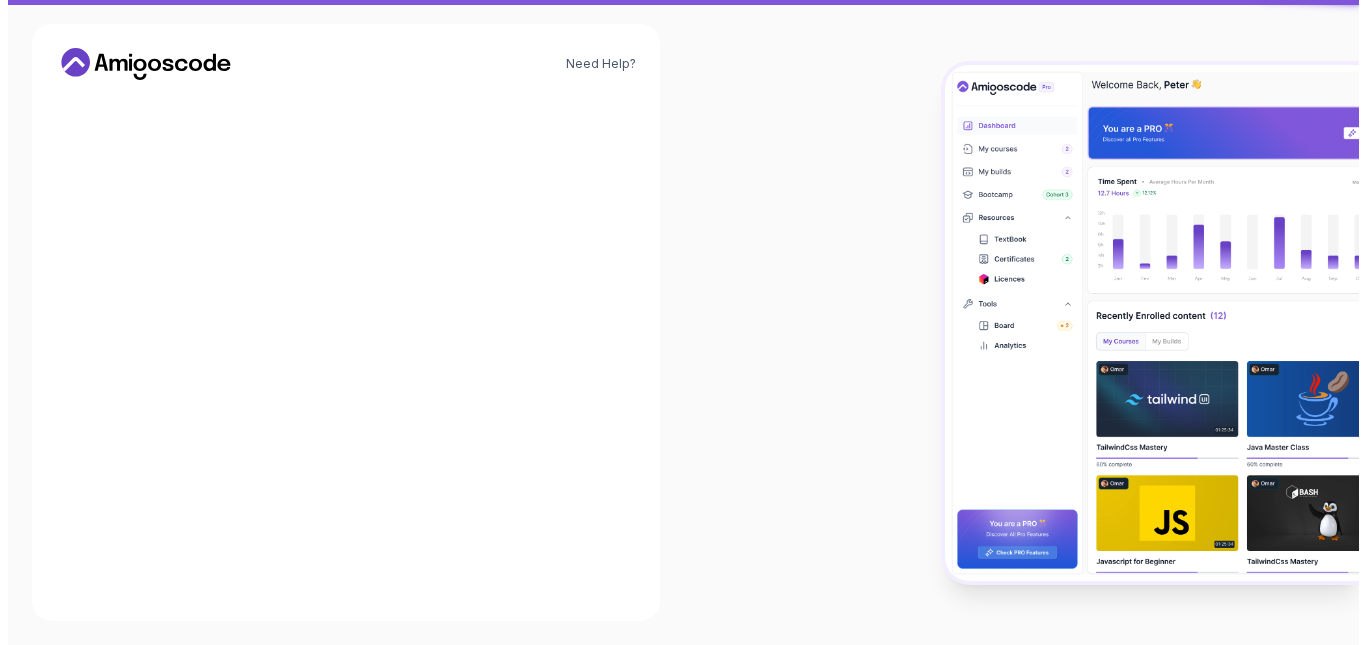 scroll, scrollTop: 0, scrollLeft: 0, axis: both 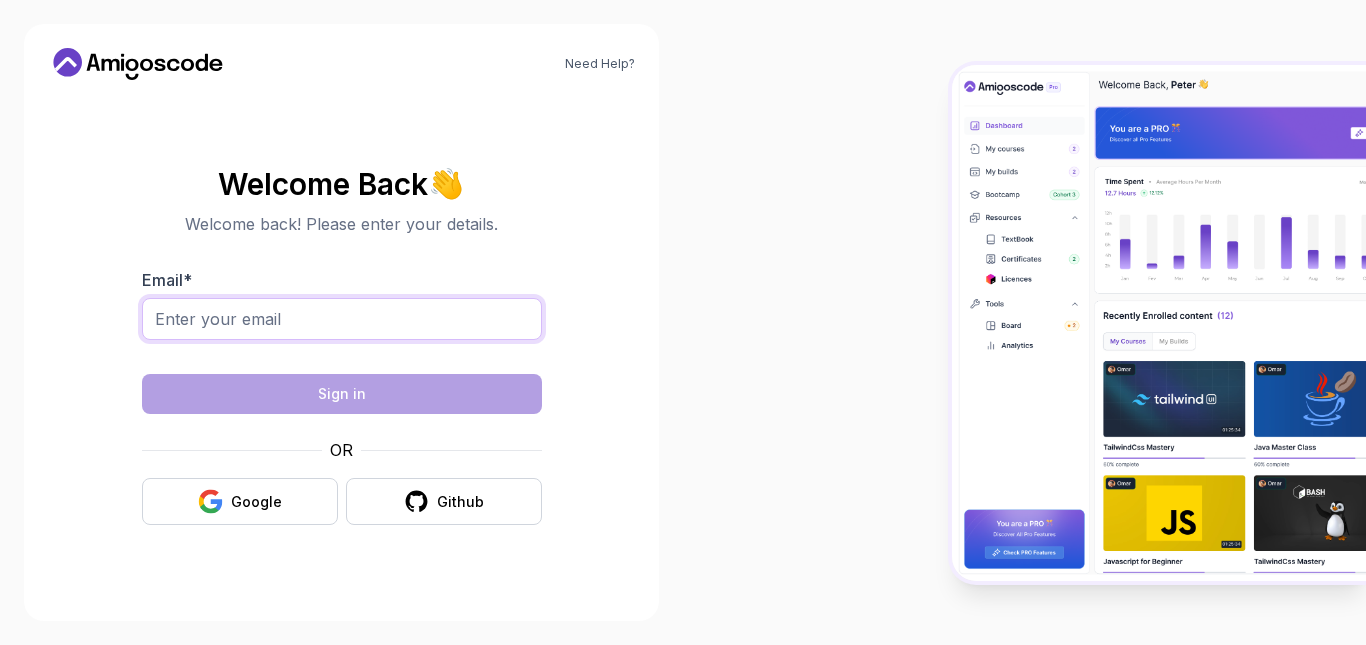 click on "Email *" at bounding box center [342, 319] 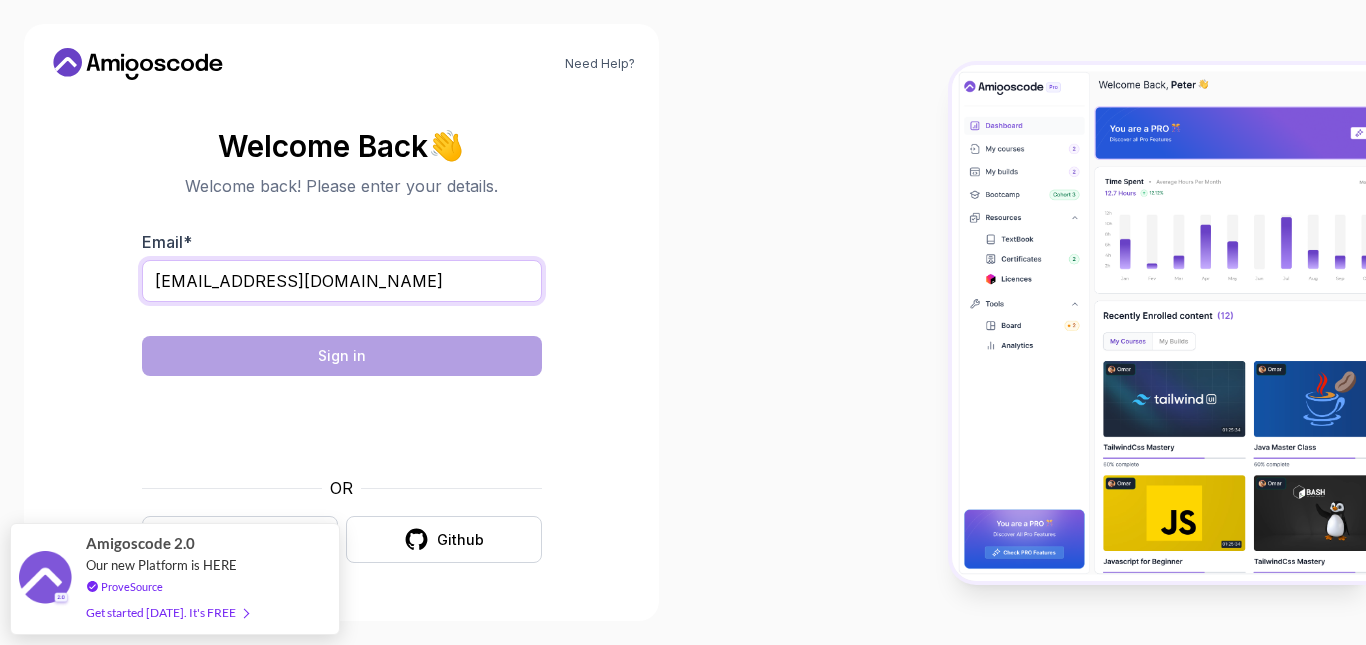type on "placzigira@gmail.com" 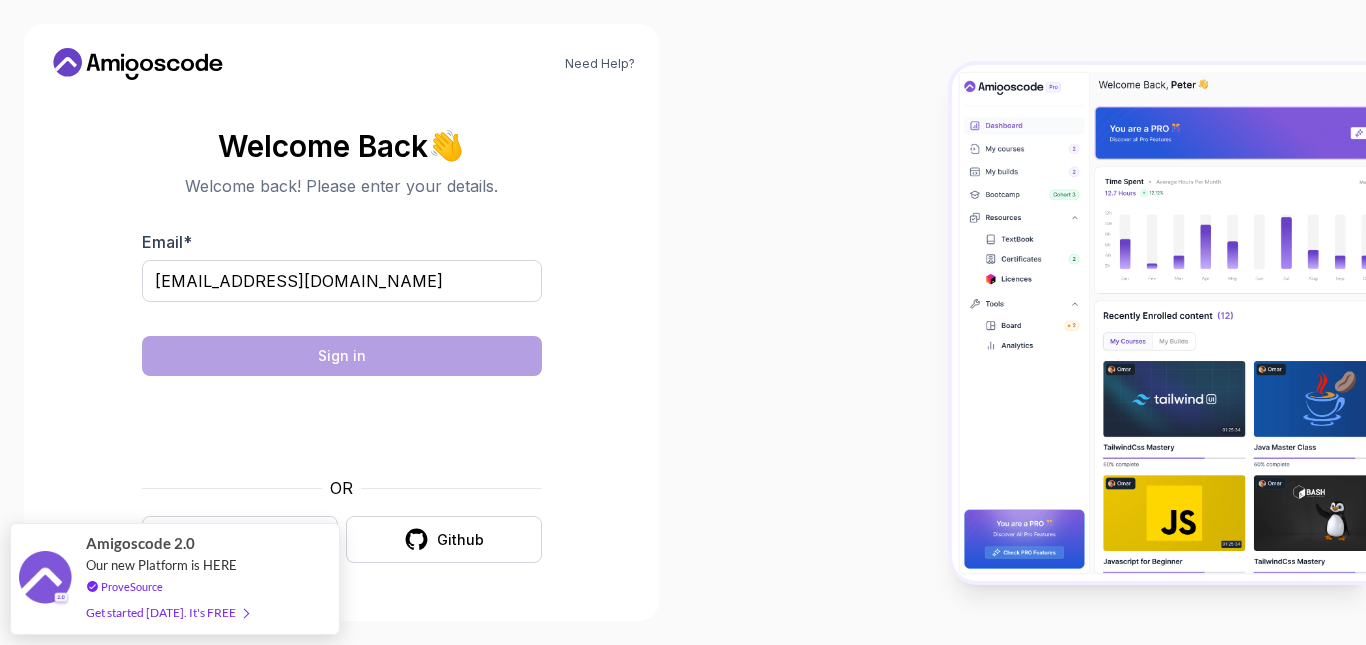 click on "placzigira@gmail.com" at bounding box center (342, 292) 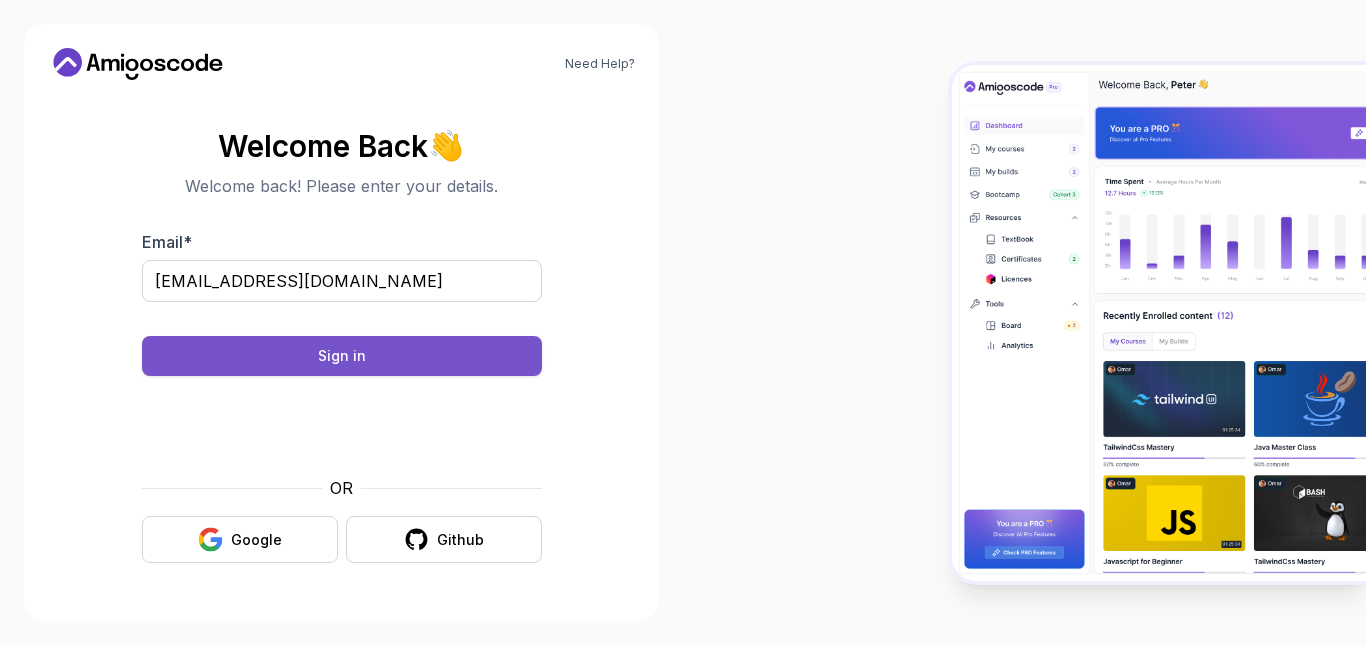 click on "Sign in" at bounding box center [342, 356] 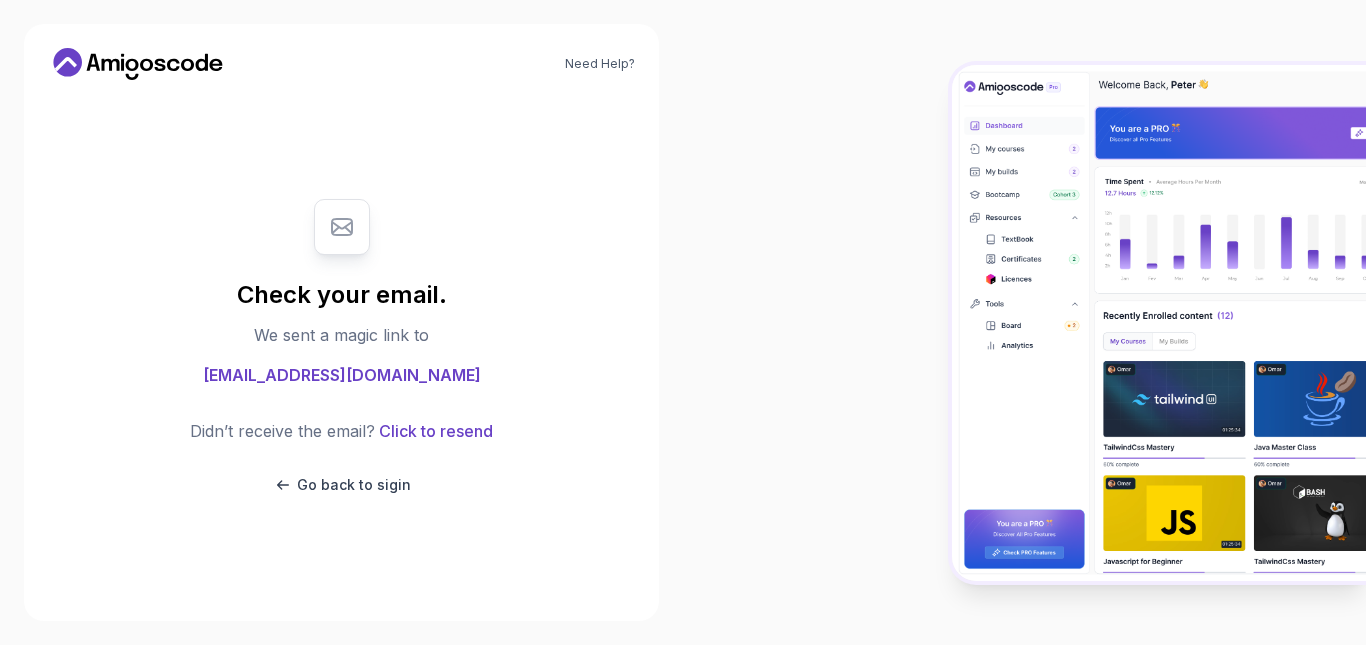 click on "Check your email. We sent a magic link to placzigira@gmail.com Didn’t receive the email? Click to resend Go back to sigin" at bounding box center (342, 347) 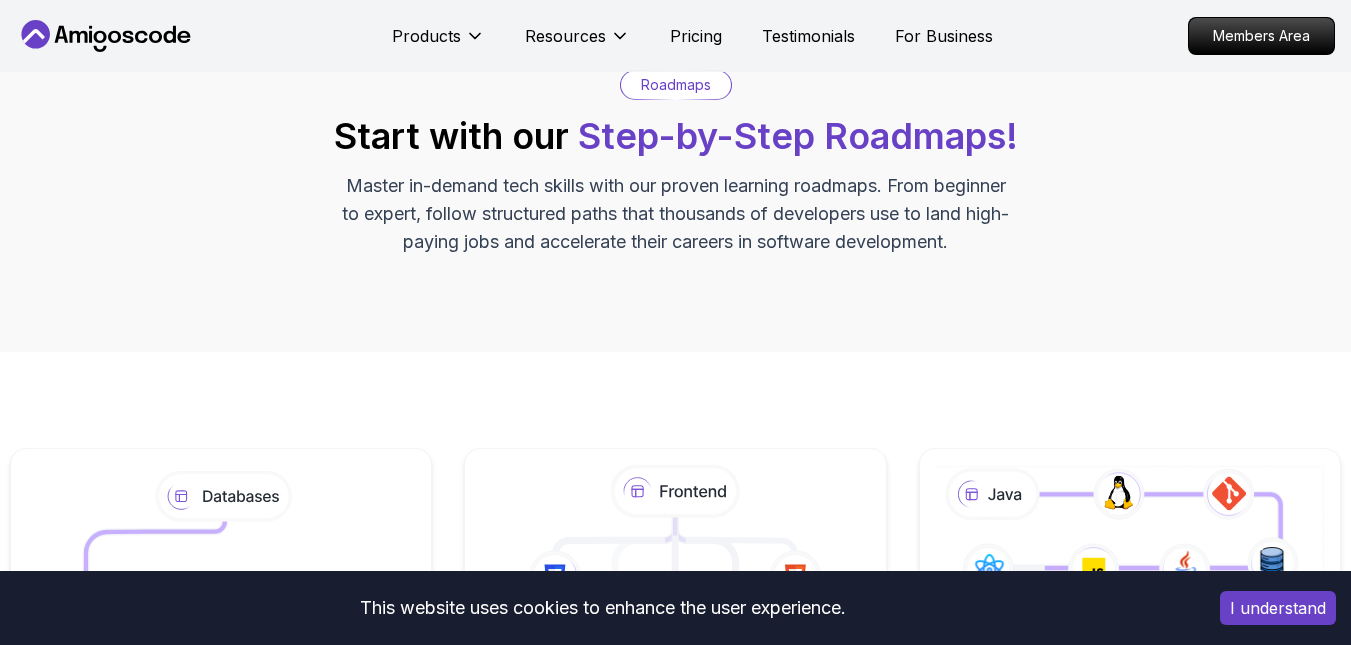 scroll, scrollTop: 98, scrollLeft: 0, axis: vertical 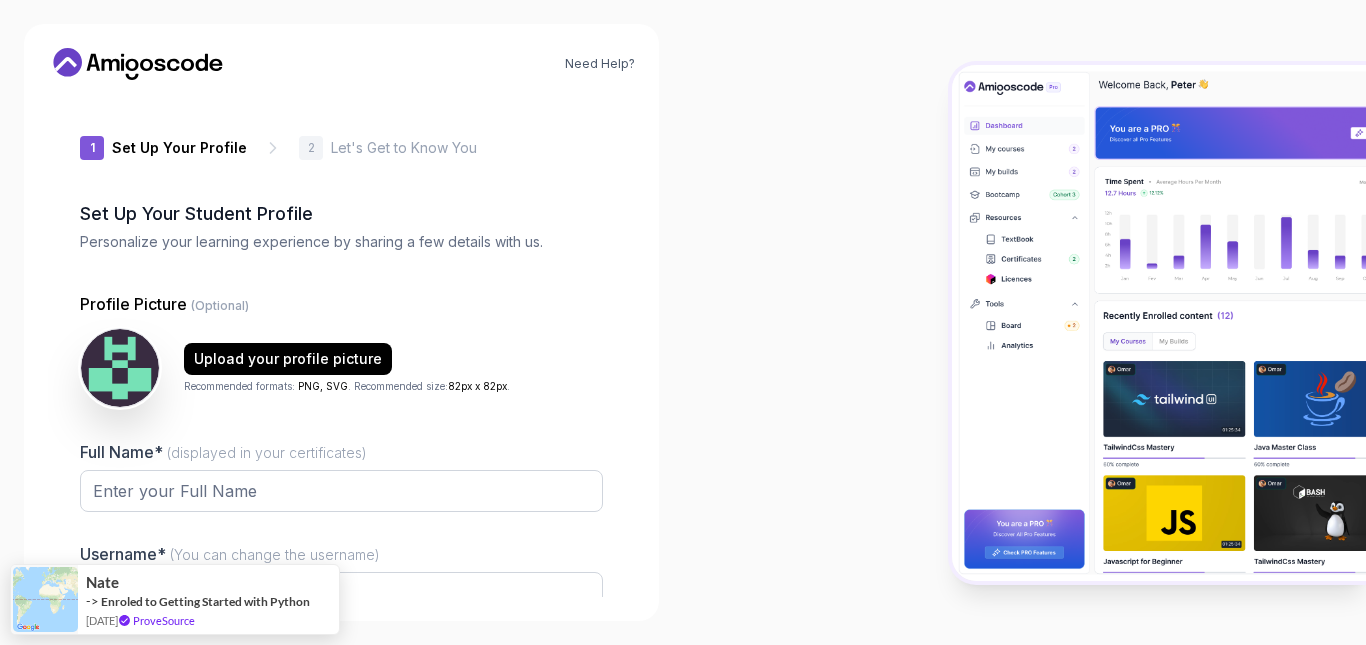 type on "briskfox3f067" 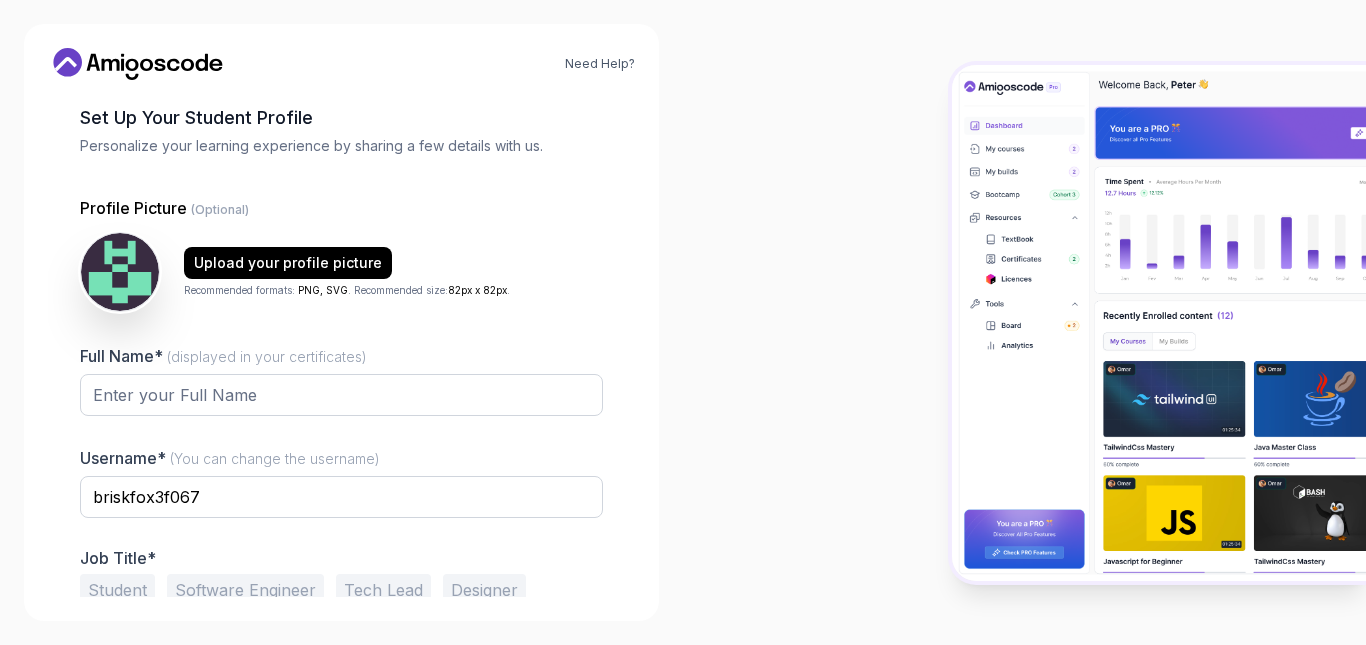 scroll, scrollTop: 97, scrollLeft: 0, axis: vertical 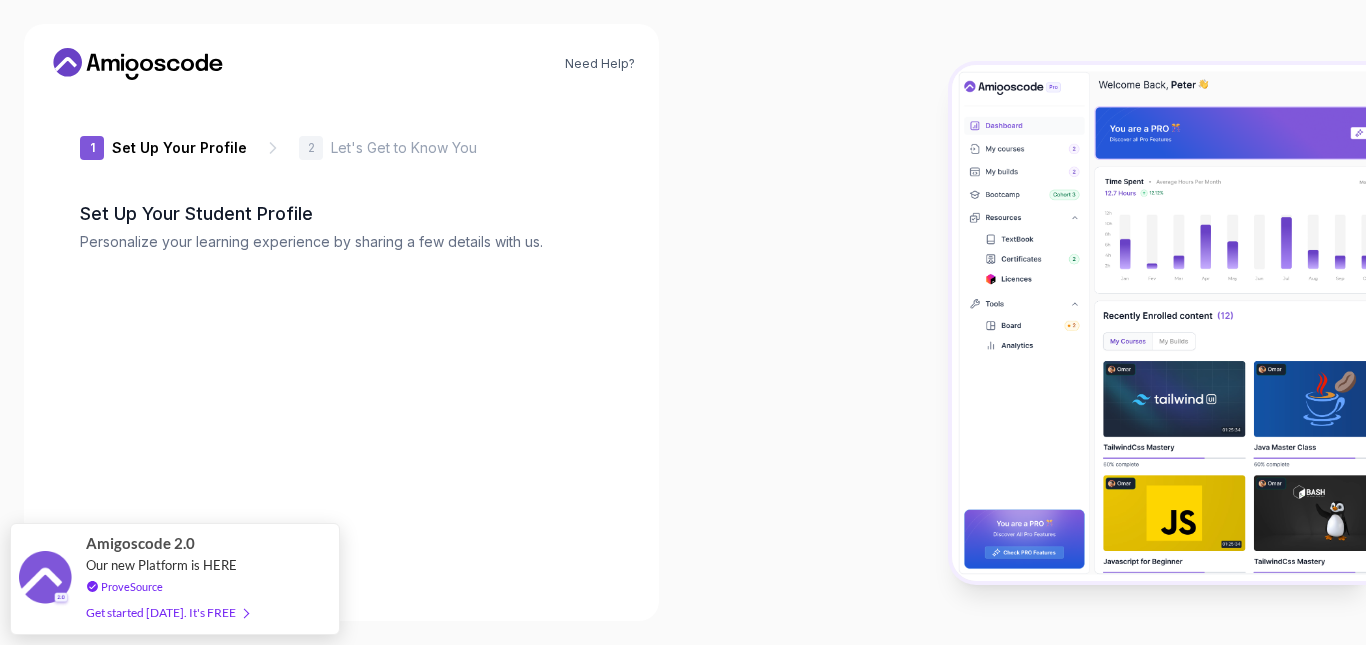 type on "boldfalcon88e78" 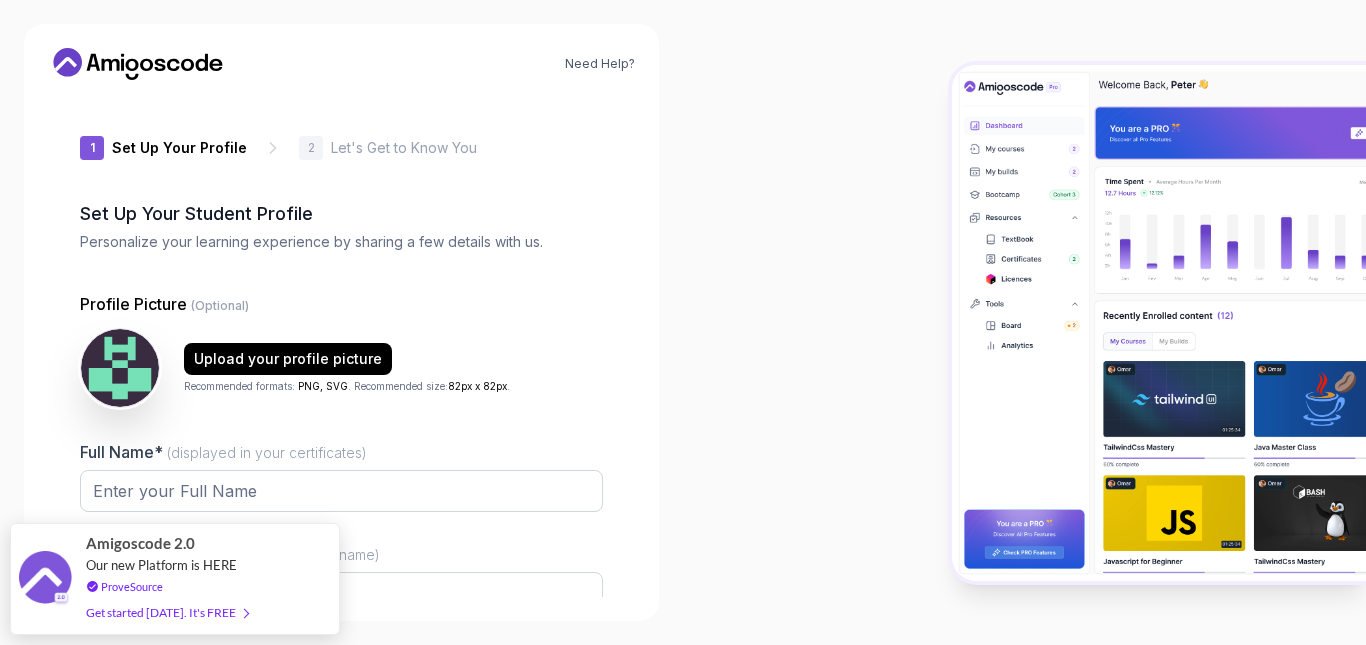 click on "Let's Get to Know You" at bounding box center [404, 148] 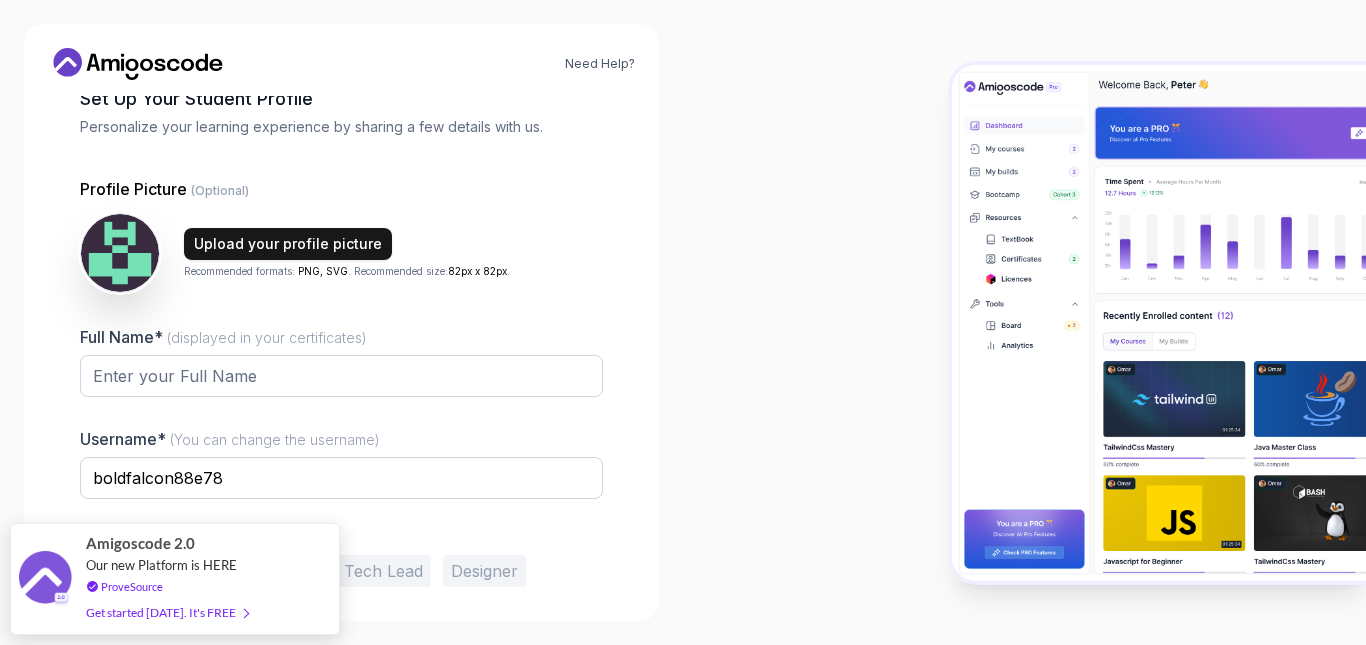 scroll, scrollTop: 120, scrollLeft: 0, axis: vertical 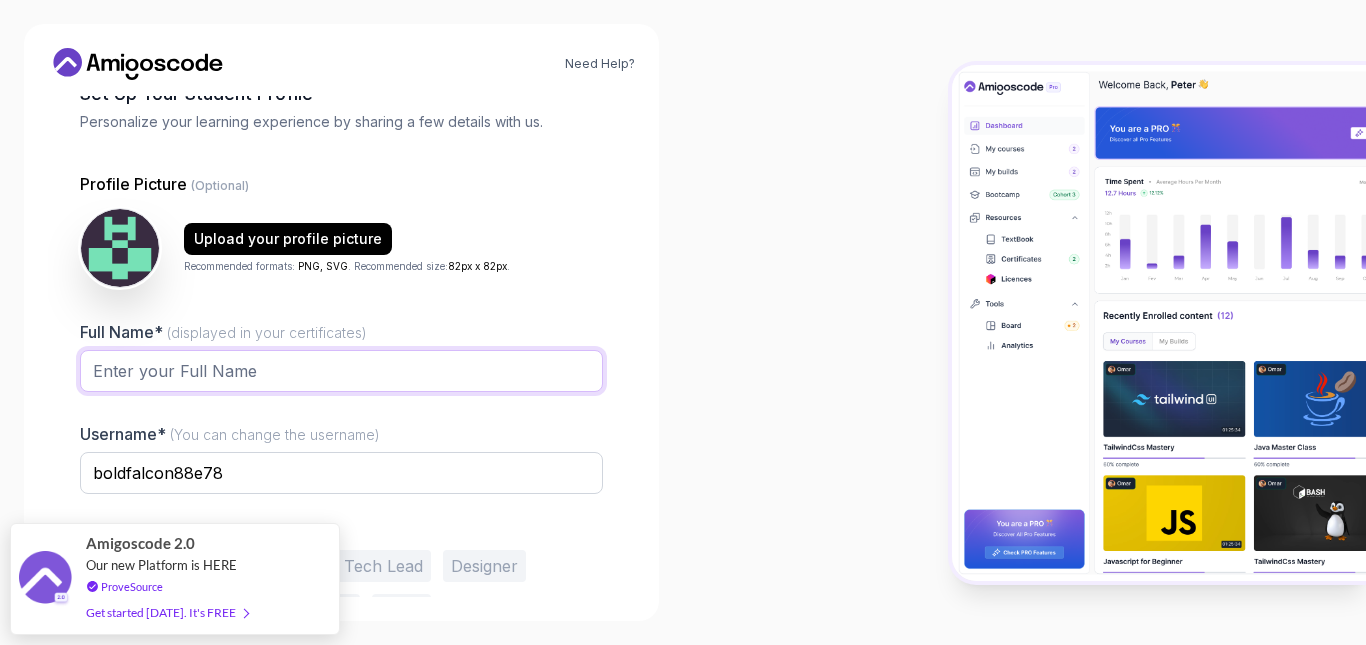 click on "Full Name*   (displayed in your certificates)" at bounding box center [341, 371] 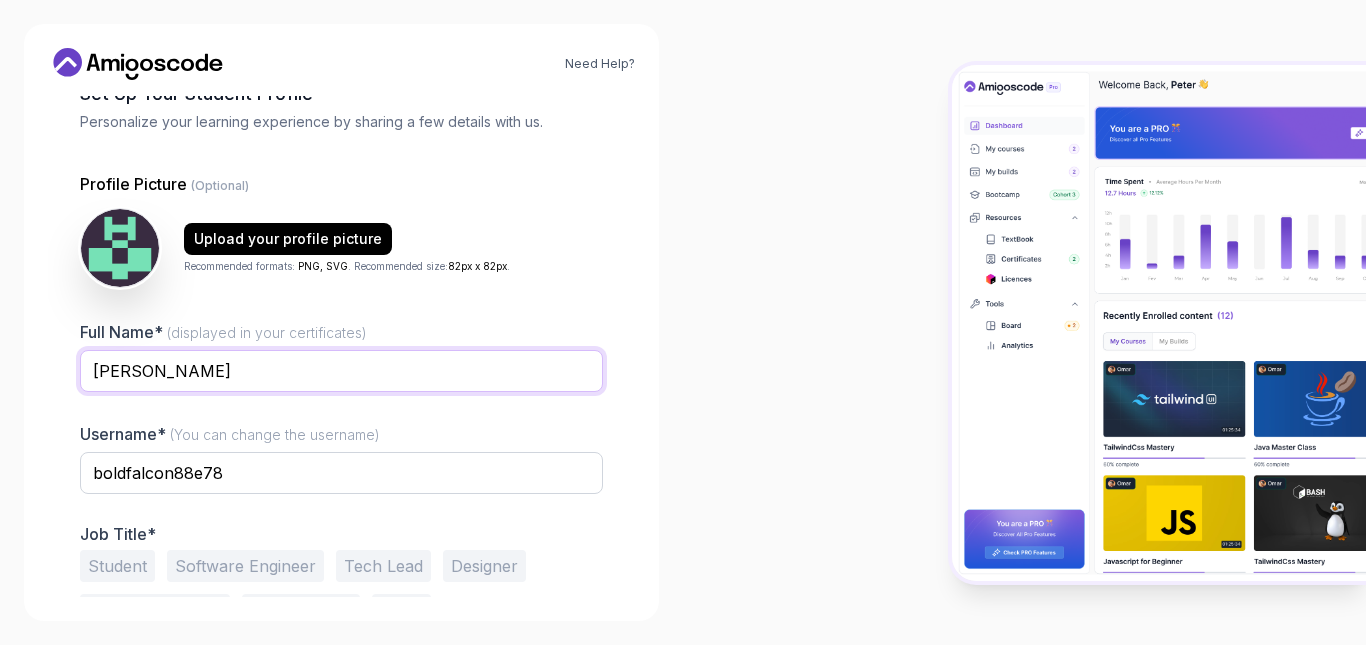 type on "[PERSON_NAME]" 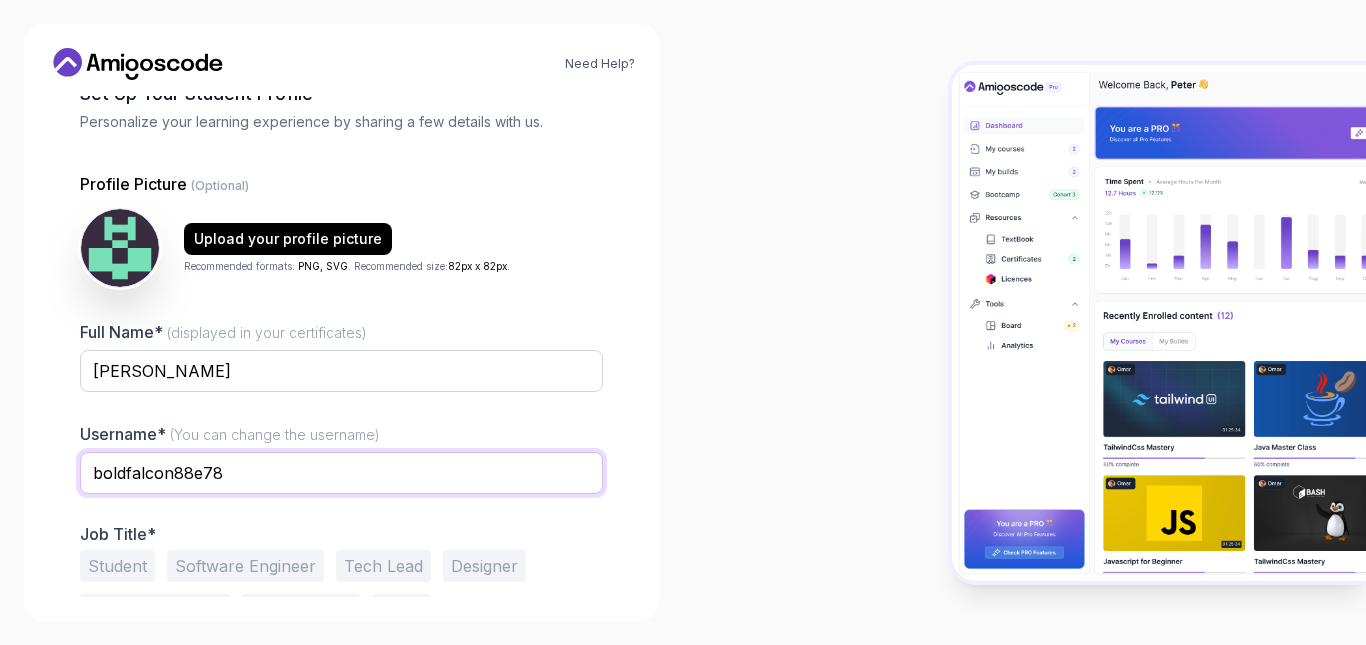 drag, startPoint x: 255, startPoint y: 475, endPoint x: 17, endPoint y: 469, distance: 238.07562 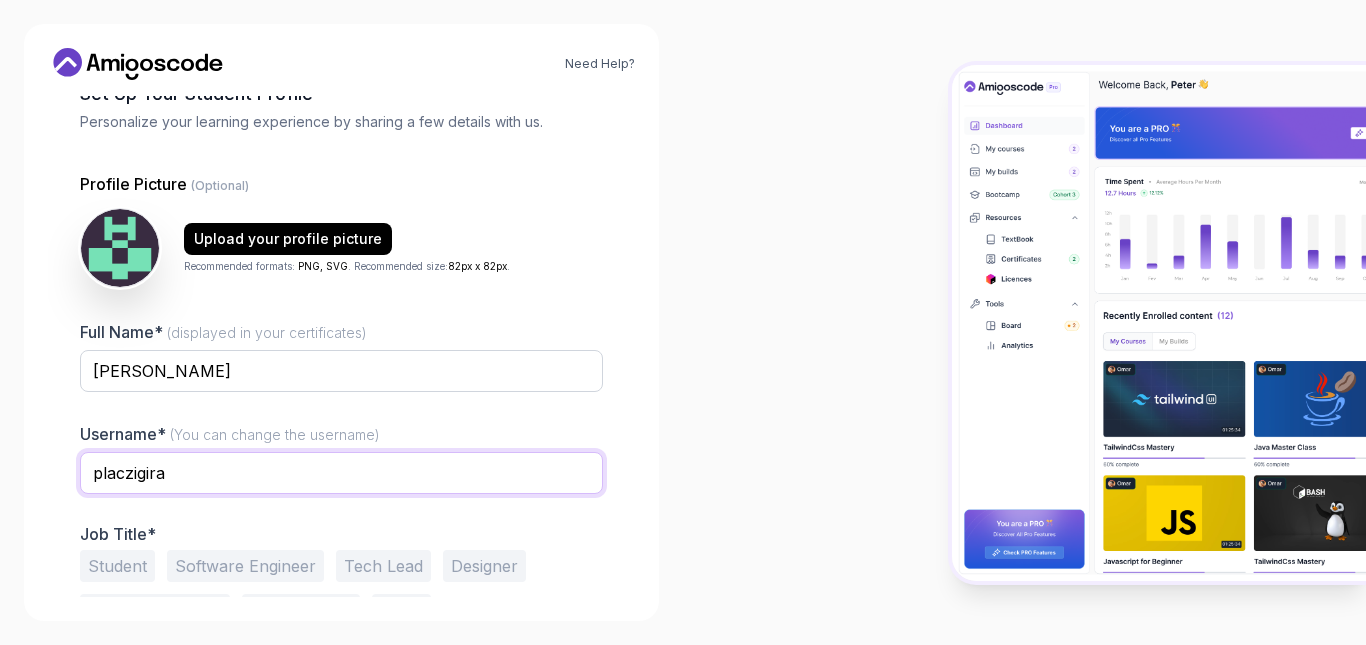 scroll, scrollTop: 189, scrollLeft: 0, axis: vertical 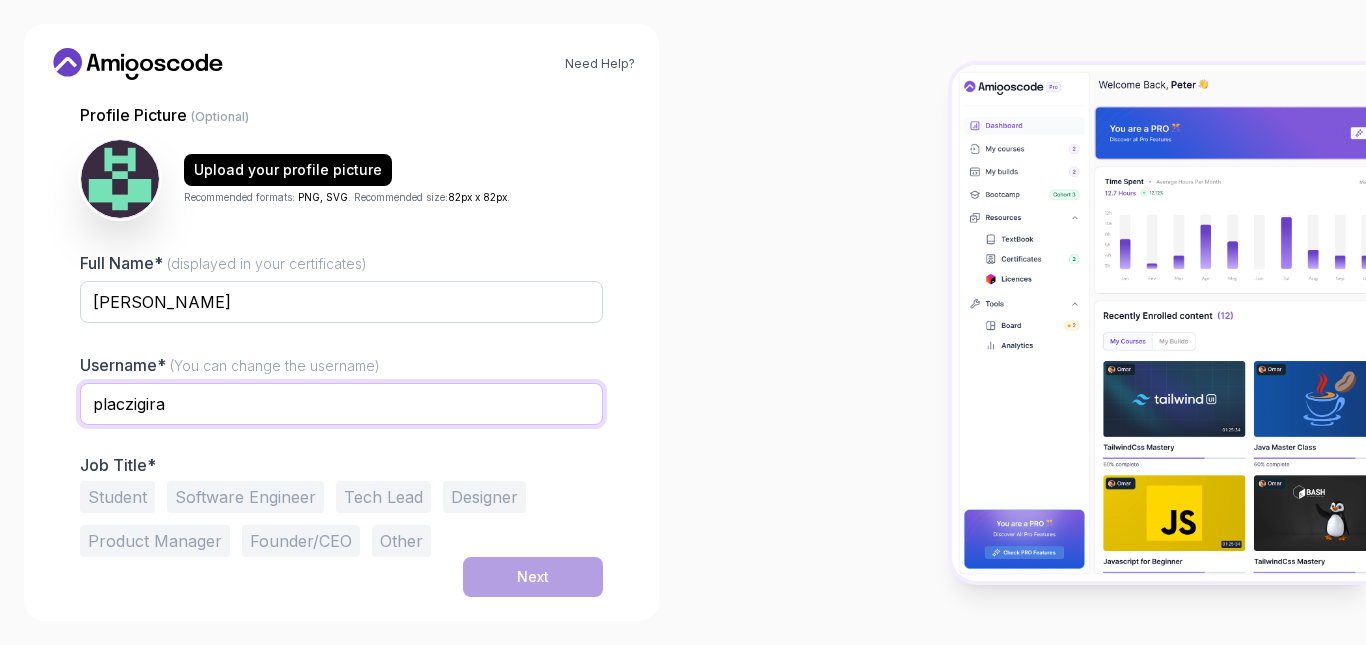 type on "placzigira" 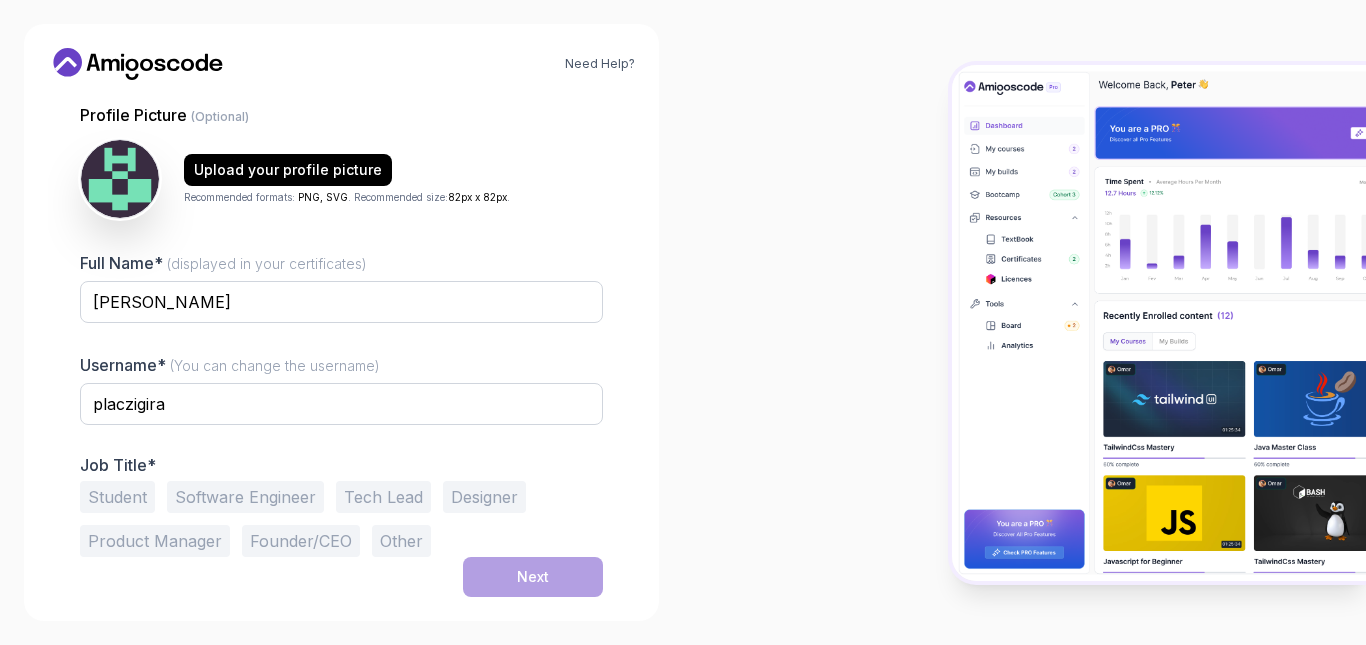 click on "Student" at bounding box center [117, 497] 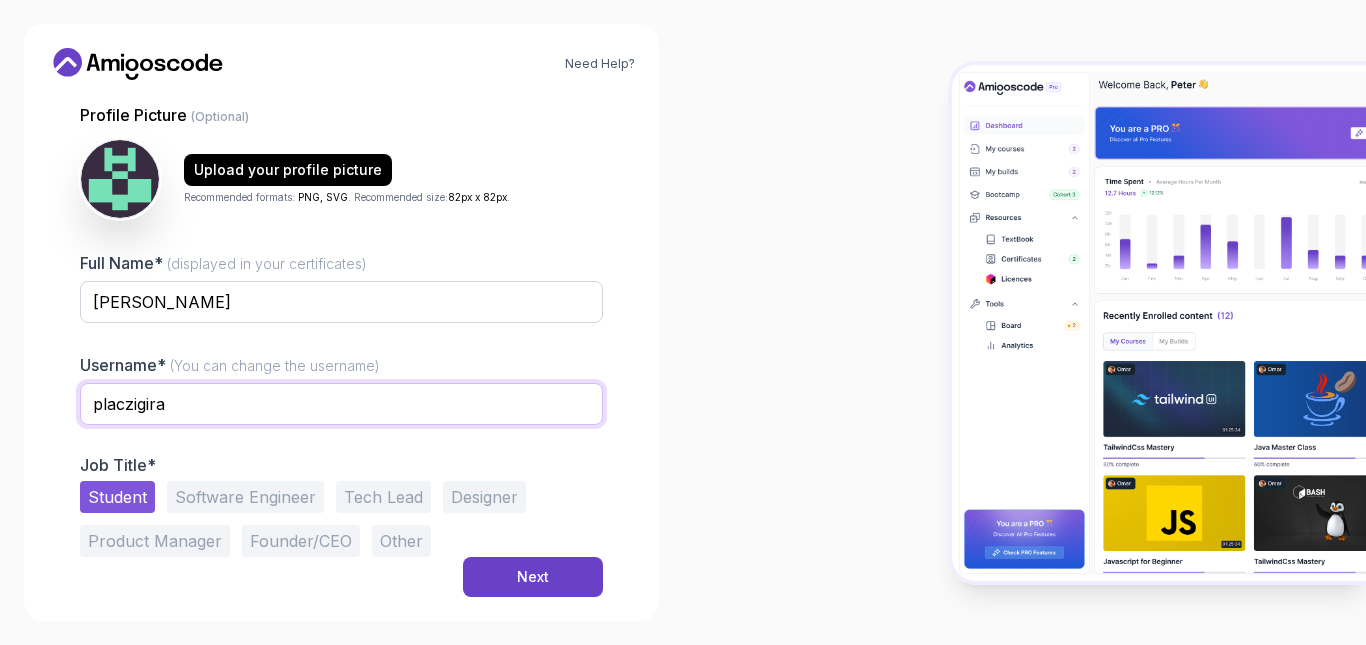 click on "placzigira" at bounding box center [341, 404] 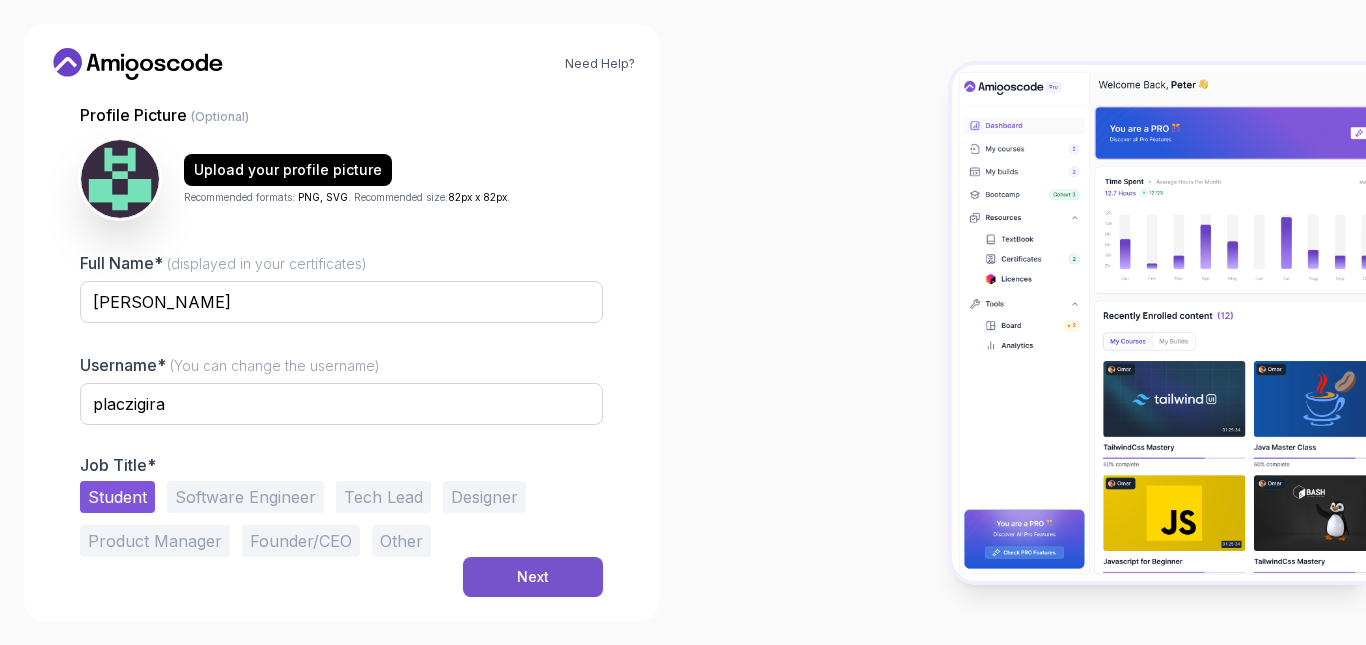 click on "Next" at bounding box center (533, 577) 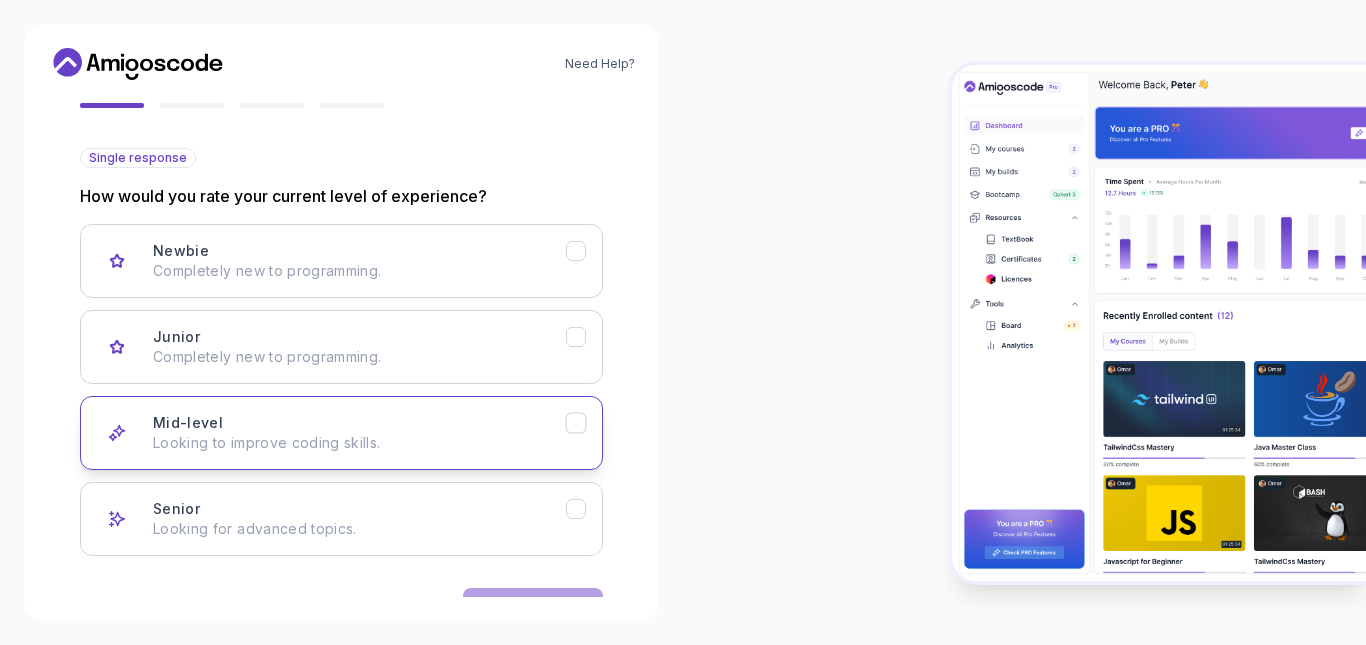 click 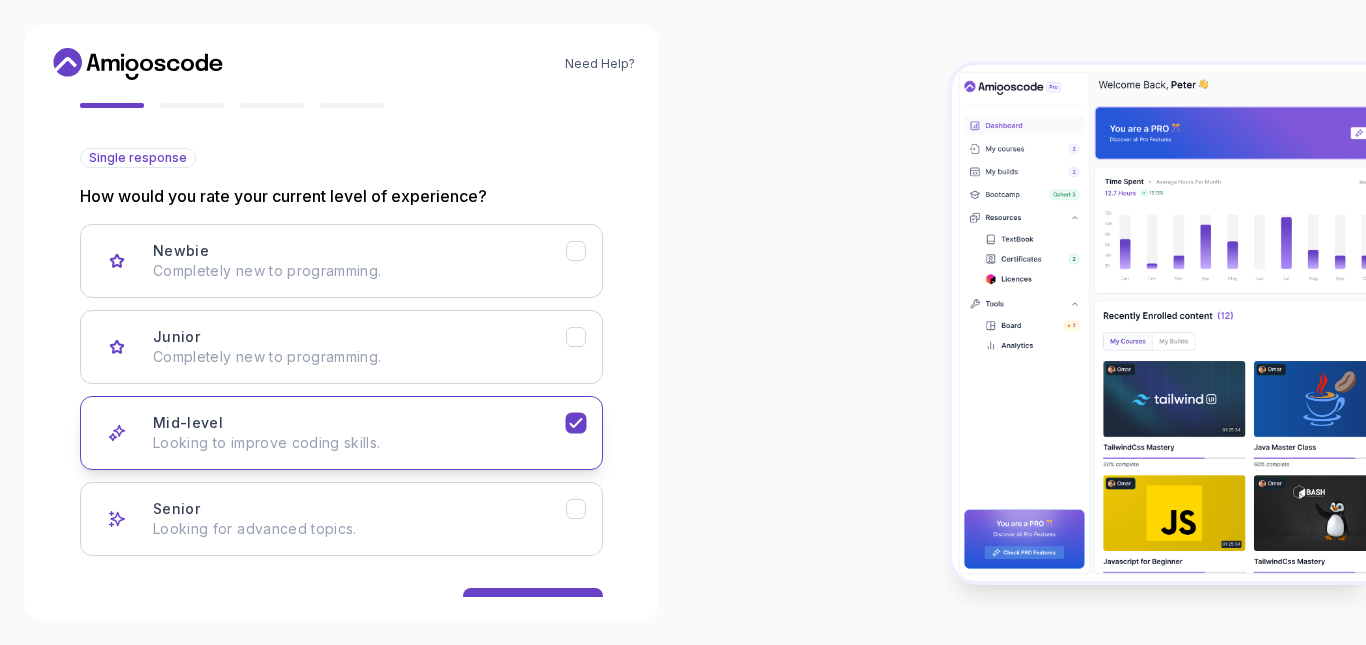 scroll, scrollTop: 252, scrollLeft: 0, axis: vertical 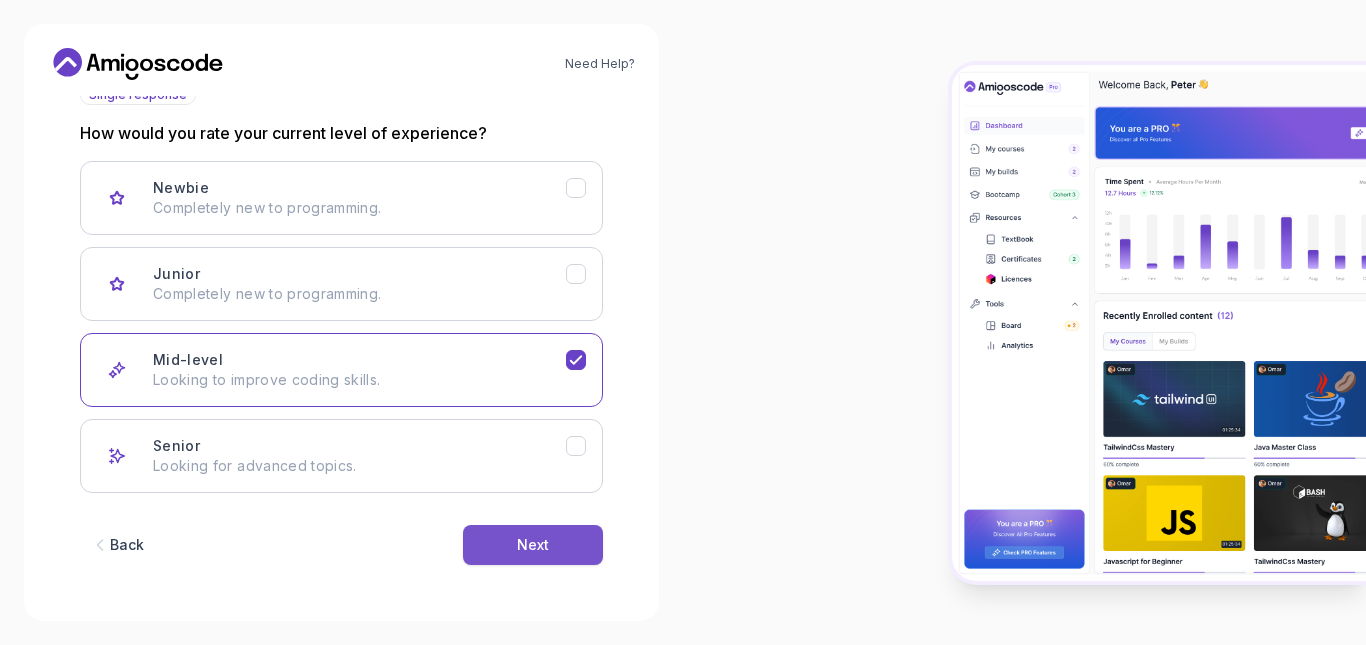 click on "Next" at bounding box center (533, 545) 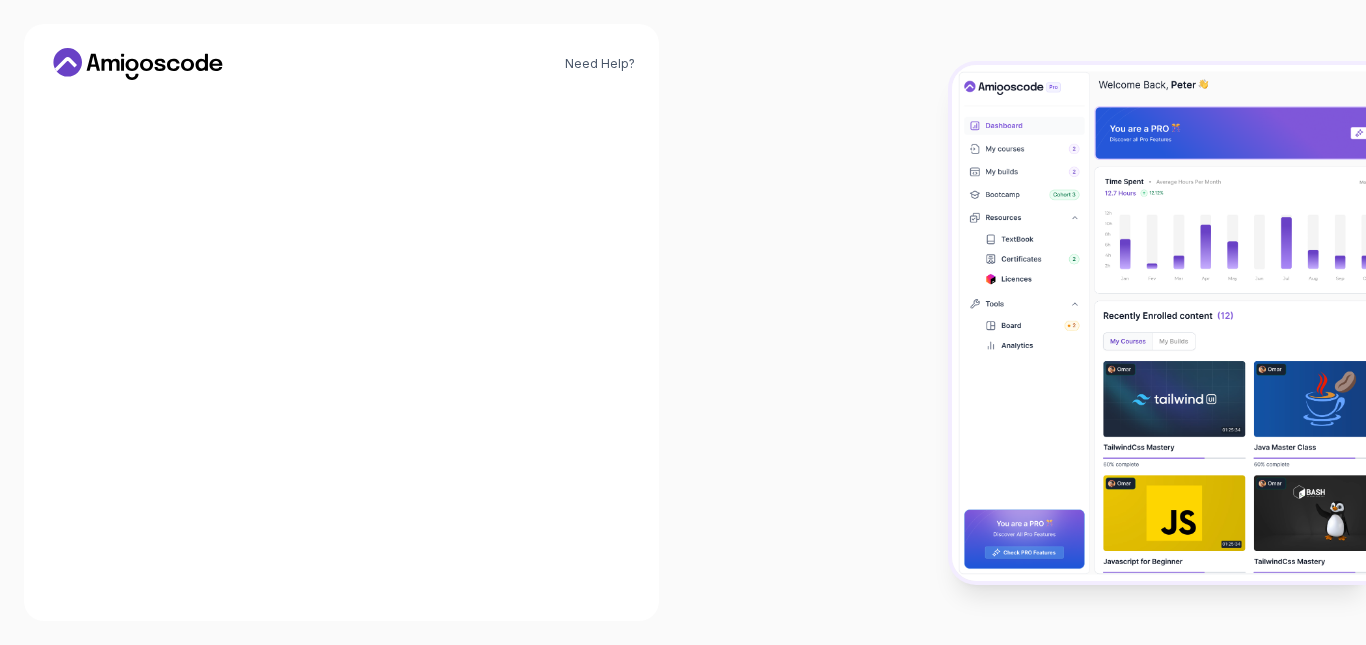 scroll, scrollTop: 252, scrollLeft: 0, axis: vertical 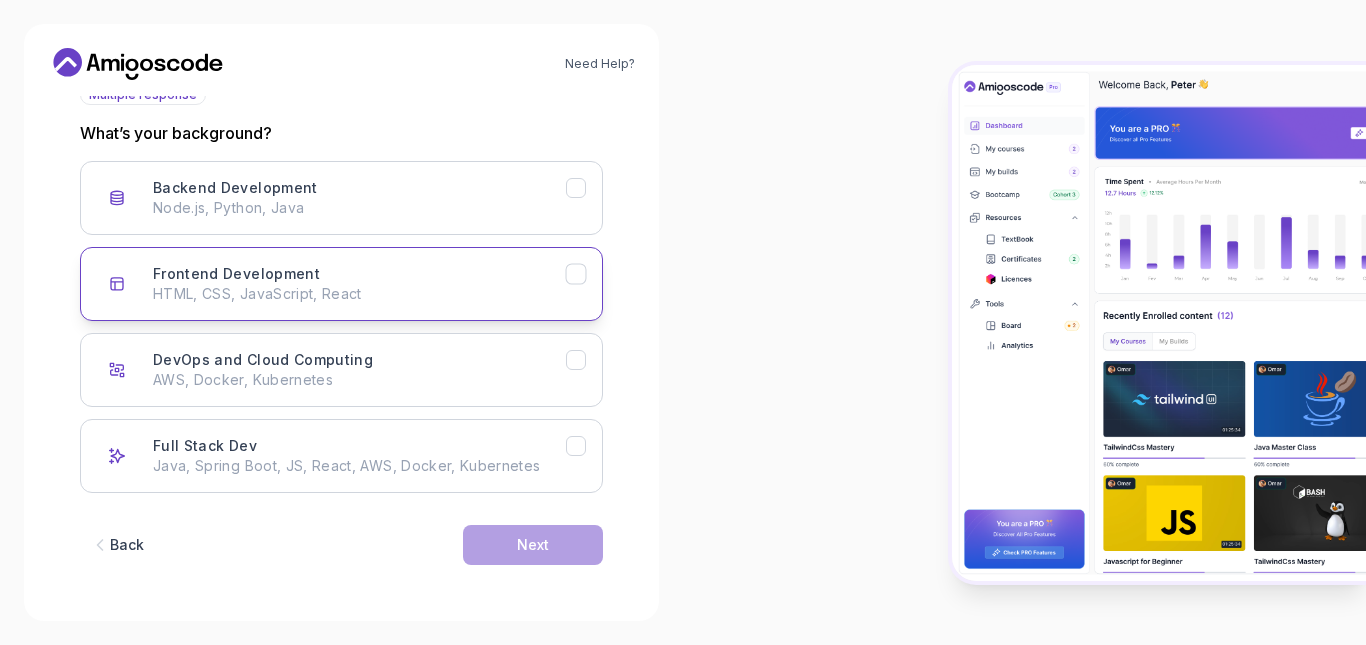 click 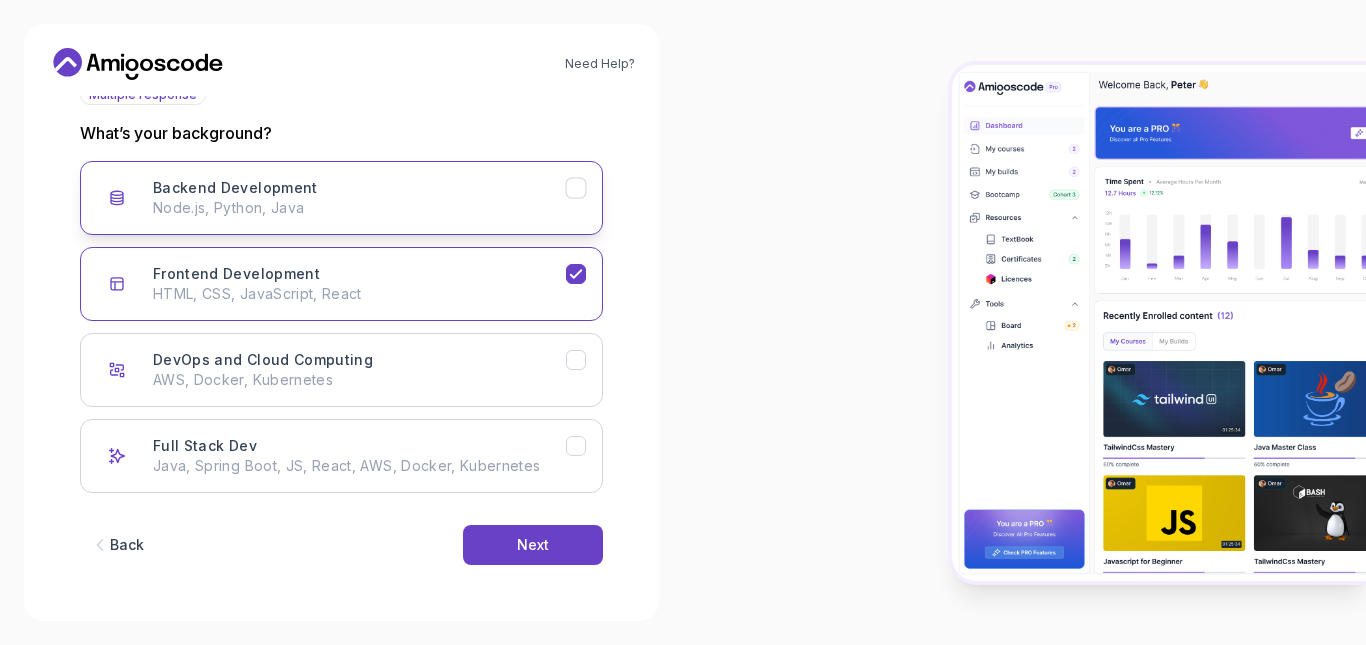click at bounding box center (576, 188) 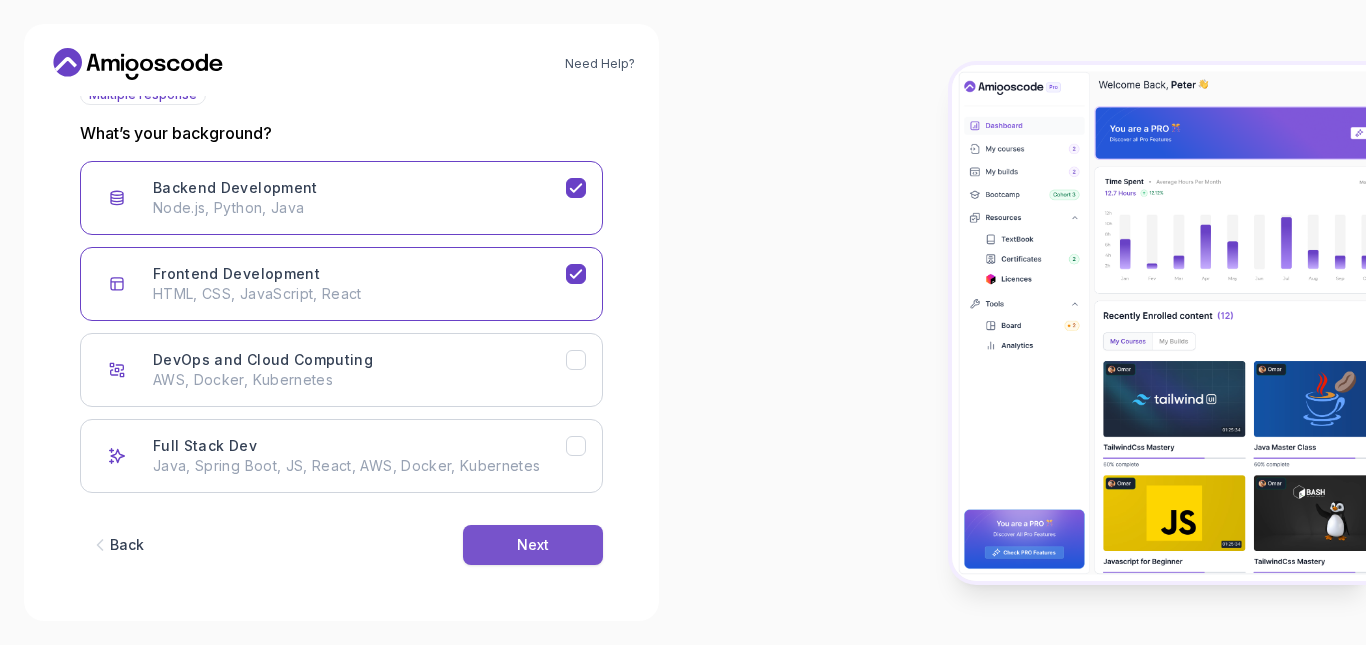 click on "Next" at bounding box center [533, 545] 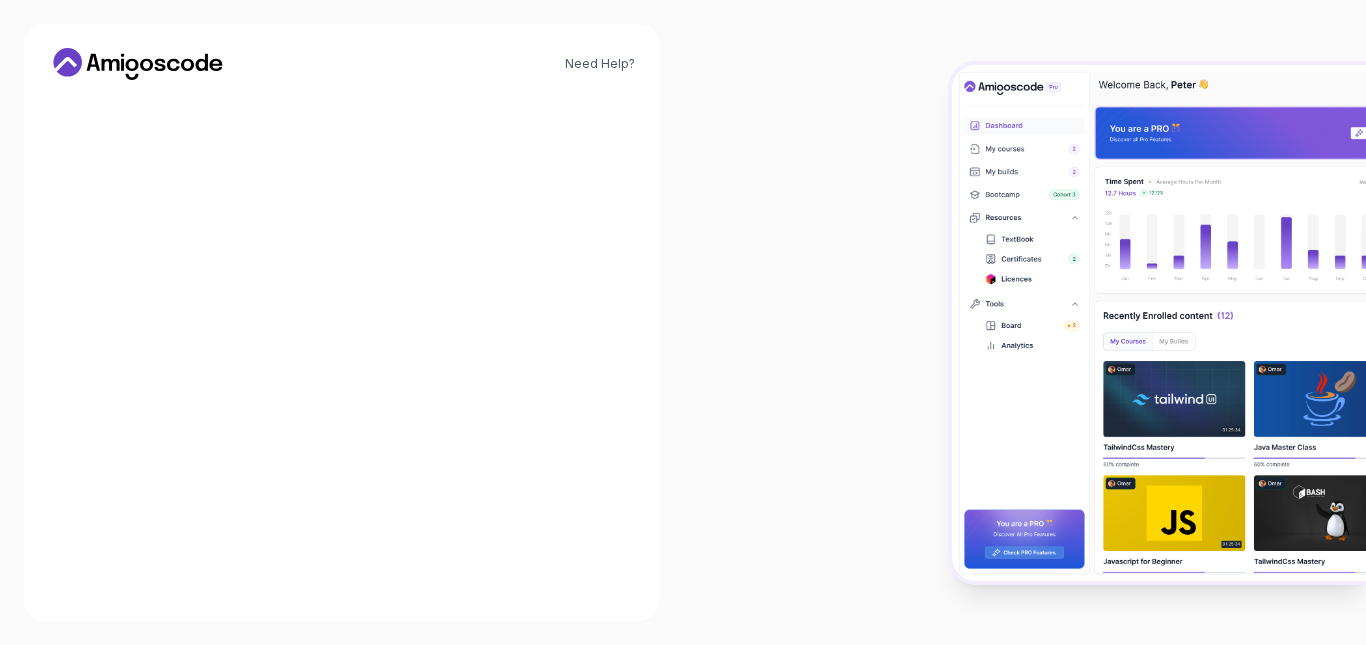 scroll, scrollTop: 228, scrollLeft: 0, axis: vertical 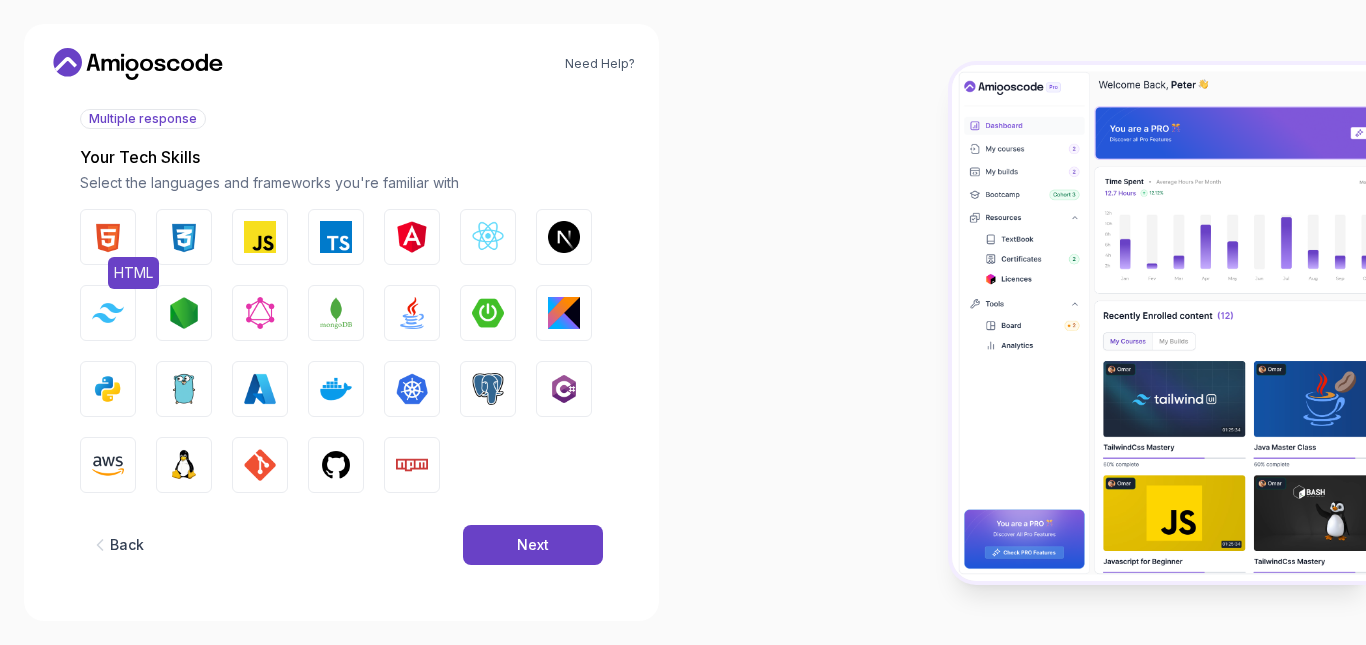 click on "HTML" at bounding box center (108, 237) 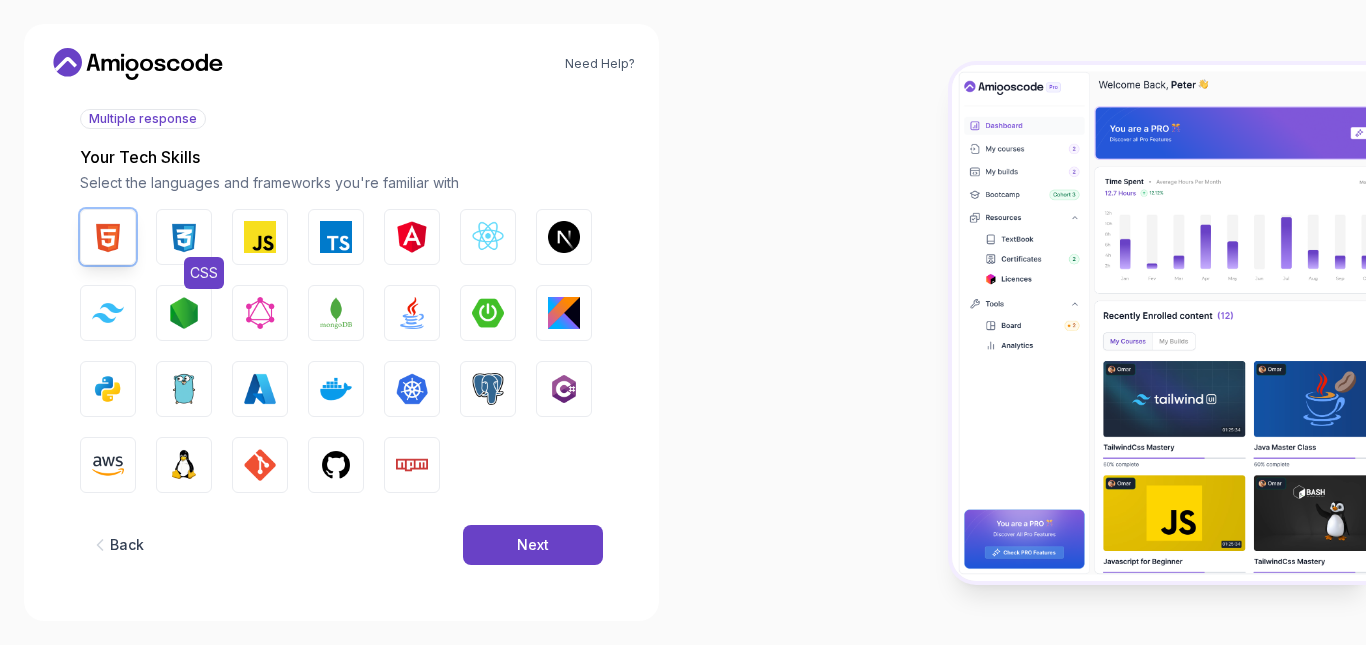 click at bounding box center (184, 237) 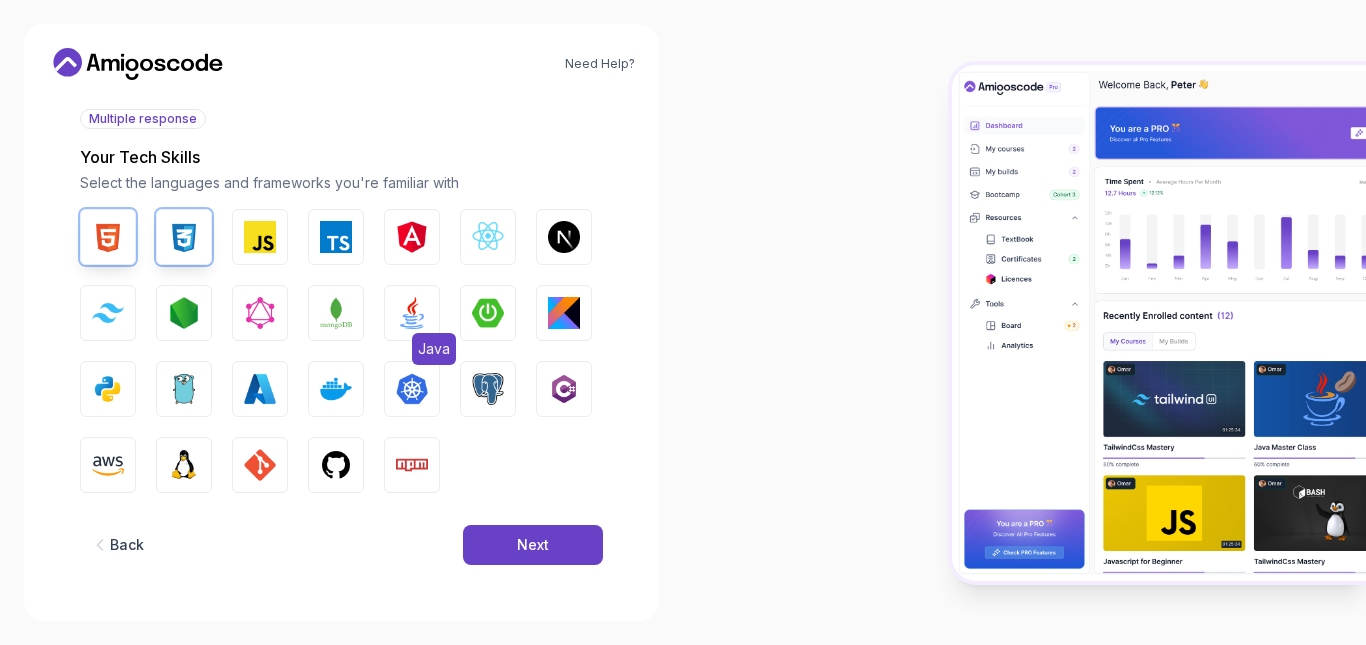 click on "Java" at bounding box center [412, 313] 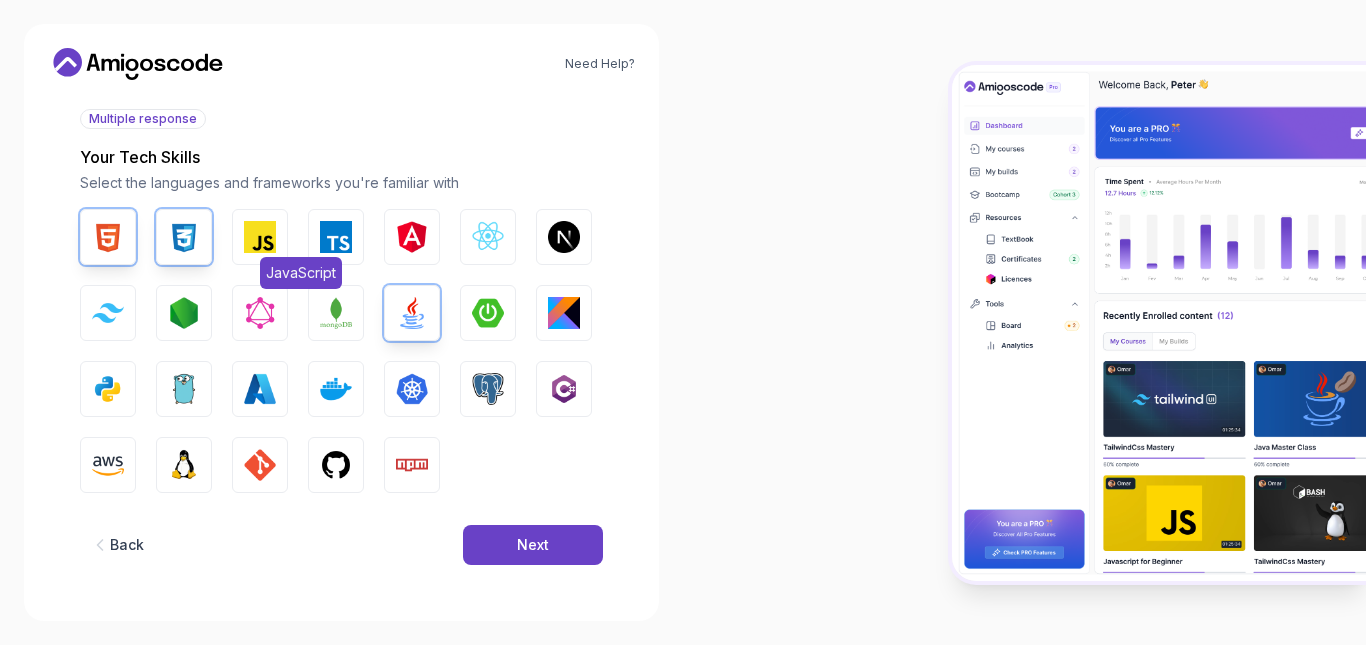 click at bounding box center (260, 237) 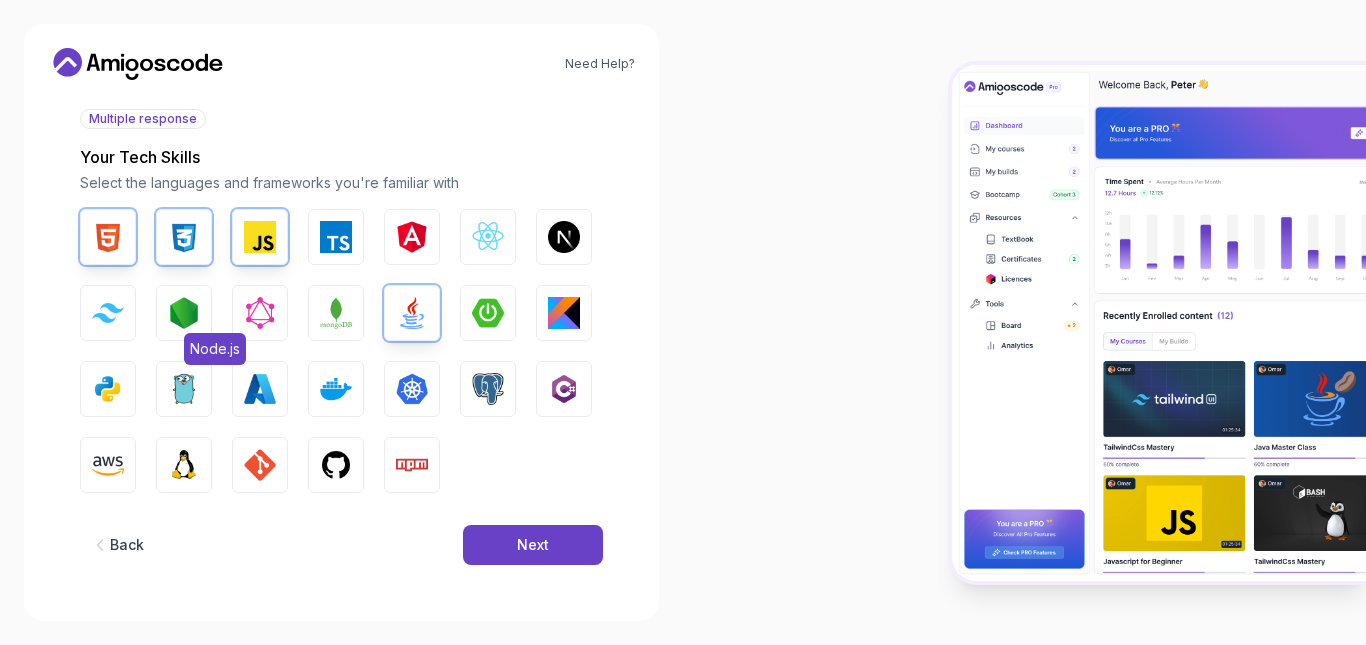 click on "Node.js" at bounding box center (184, 313) 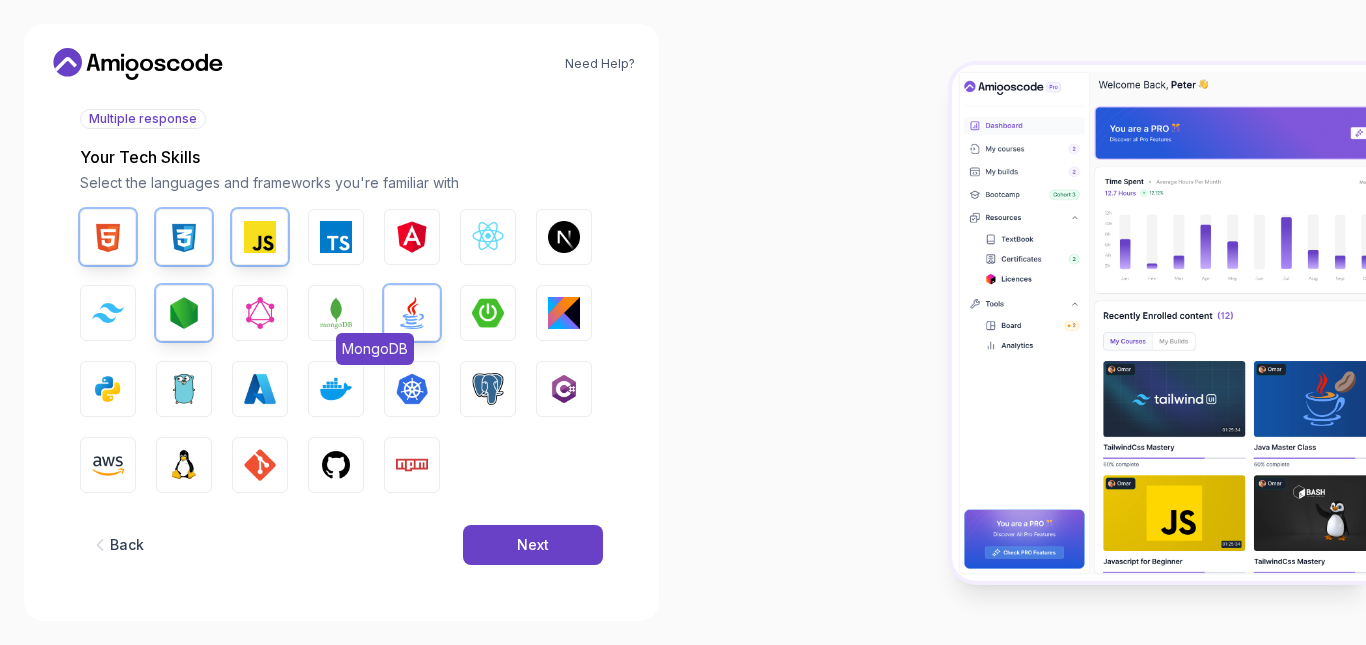 click on "MongoDB" at bounding box center (336, 313) 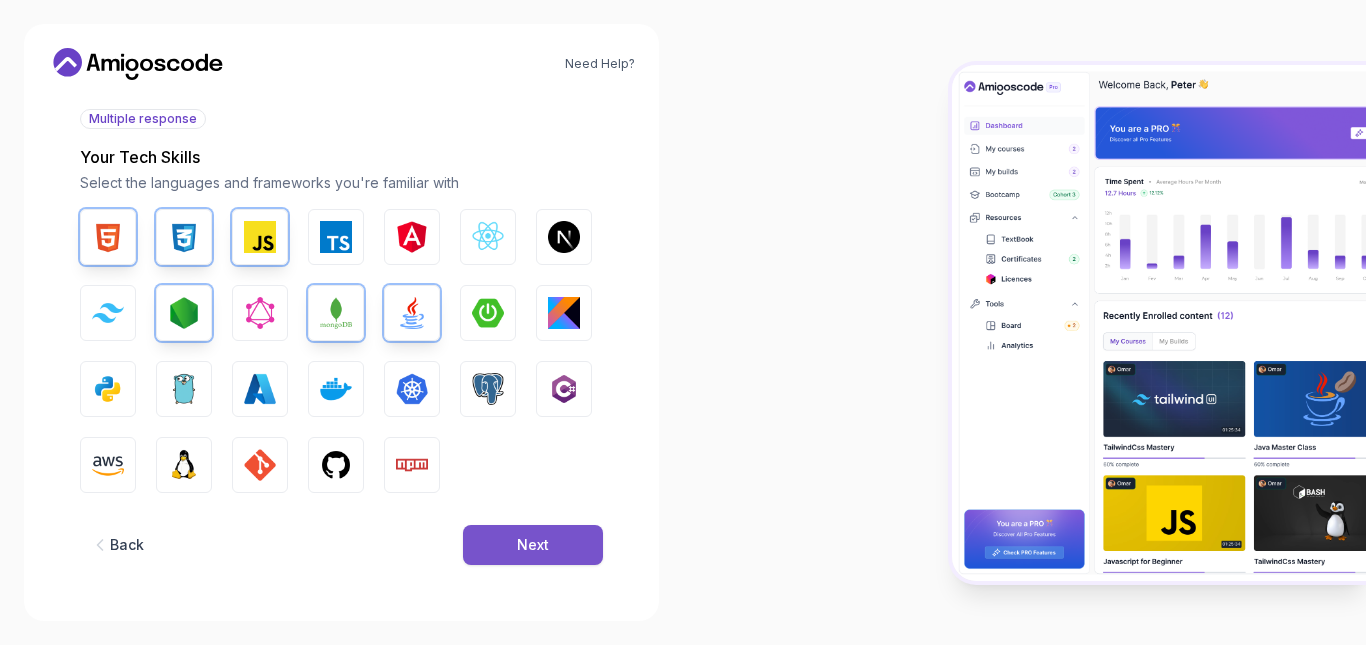 click on "Next" at bounding box center (533, 545) 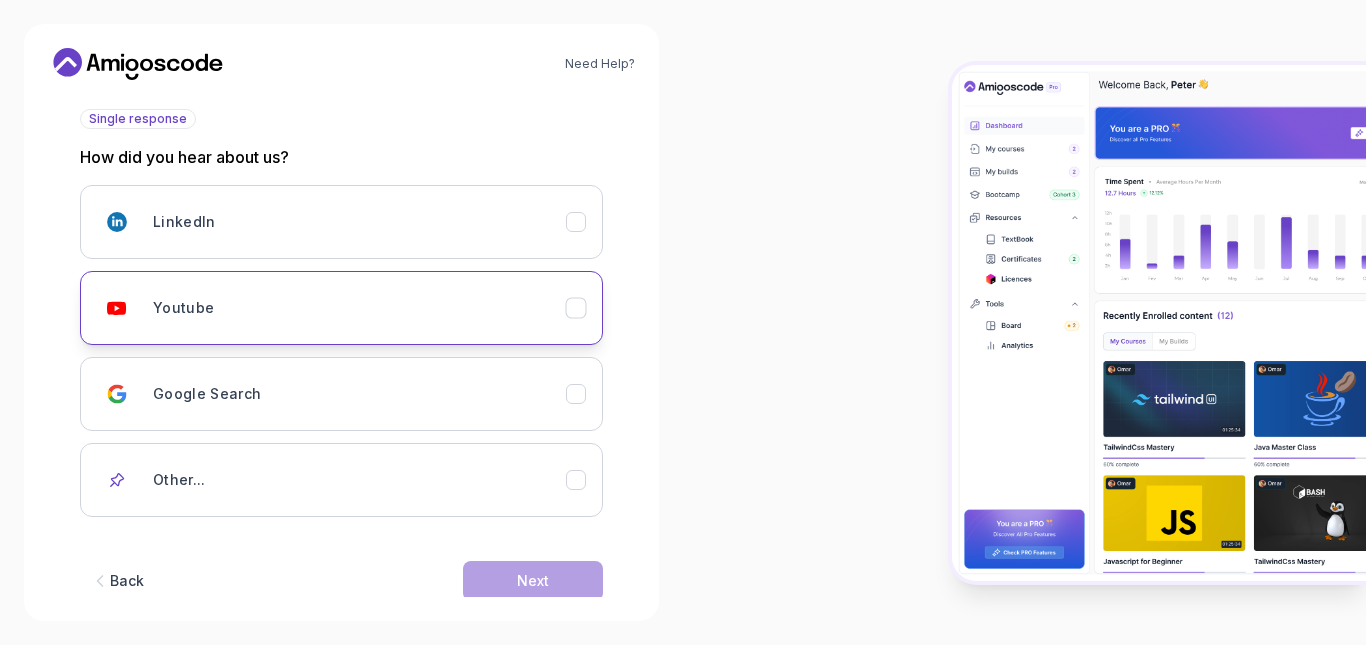 click on "Youtube" at bounding box center (359, 308) 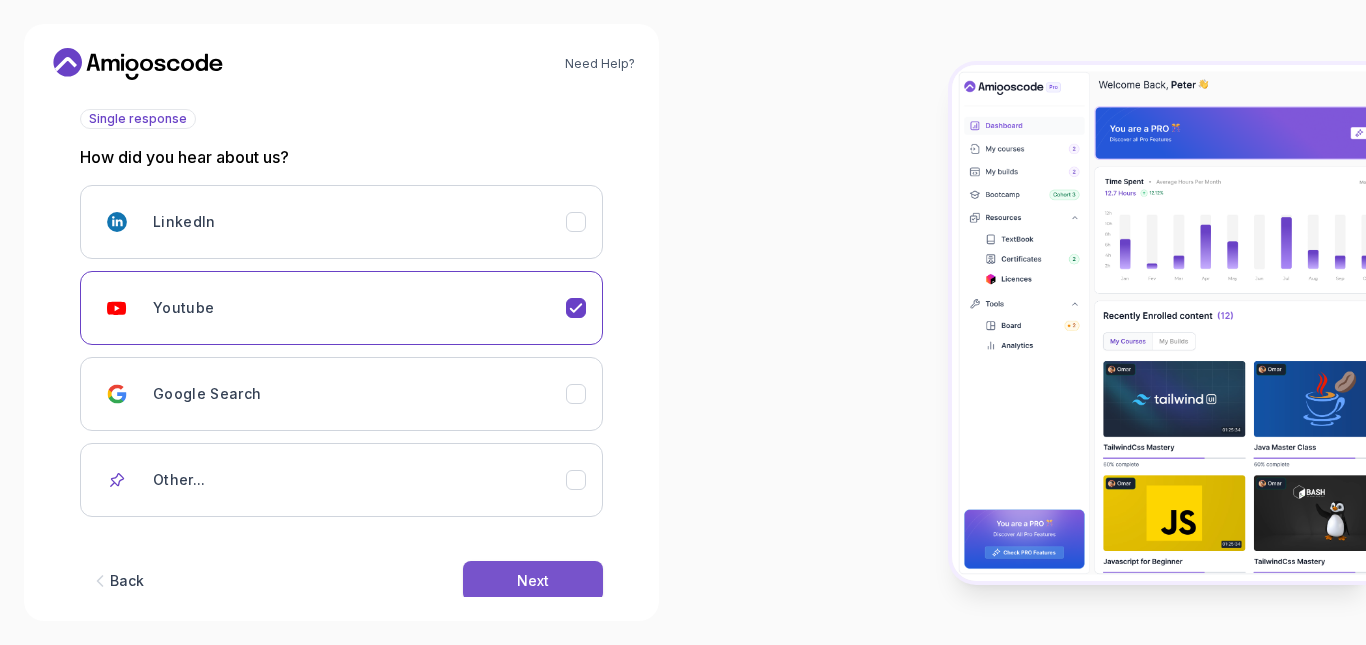 click on "Next" at bounding box center [533, 581] 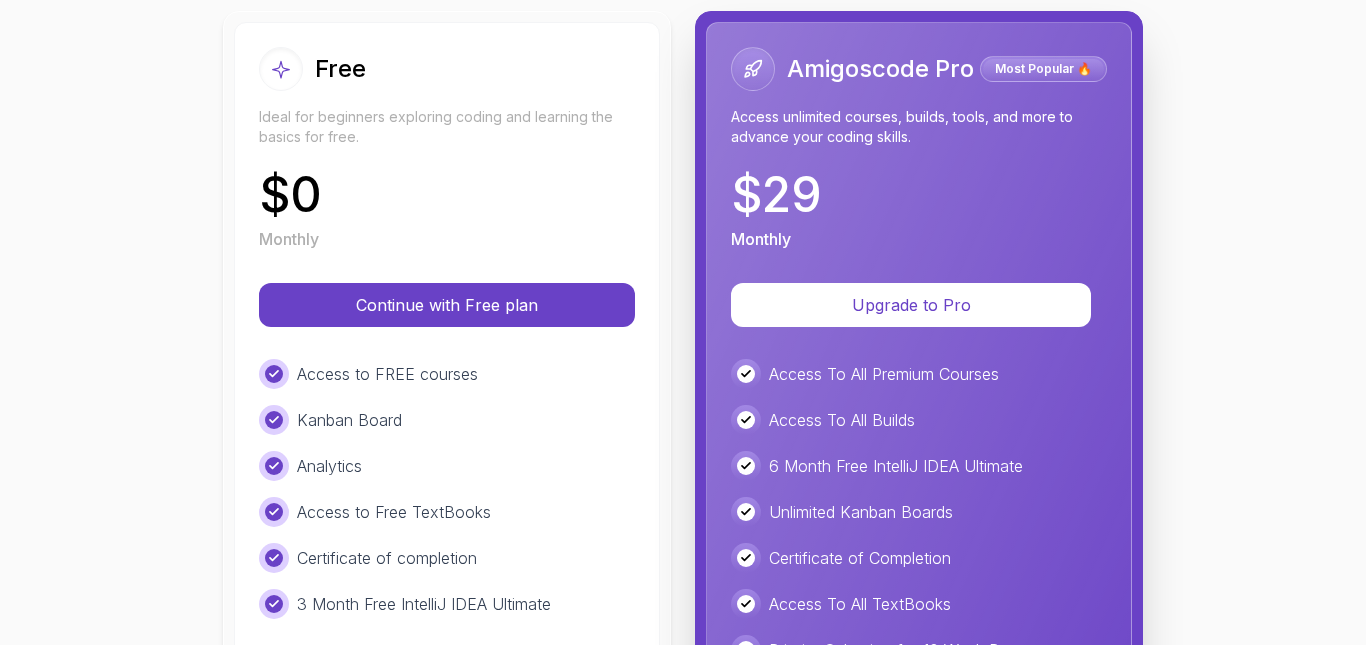 scroll, scrollTop: 235, scrollLeft: 0, axis: vertical 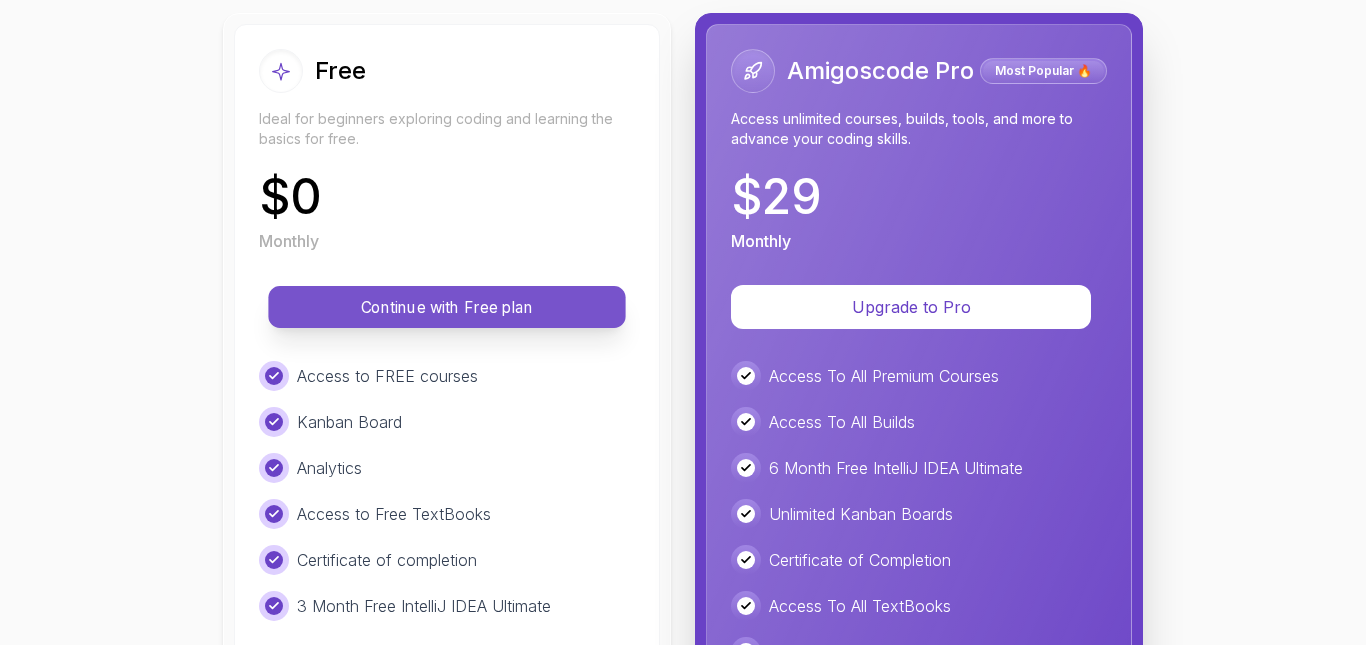 click on "Continue with Free plan" at bounding box center [447, 307] 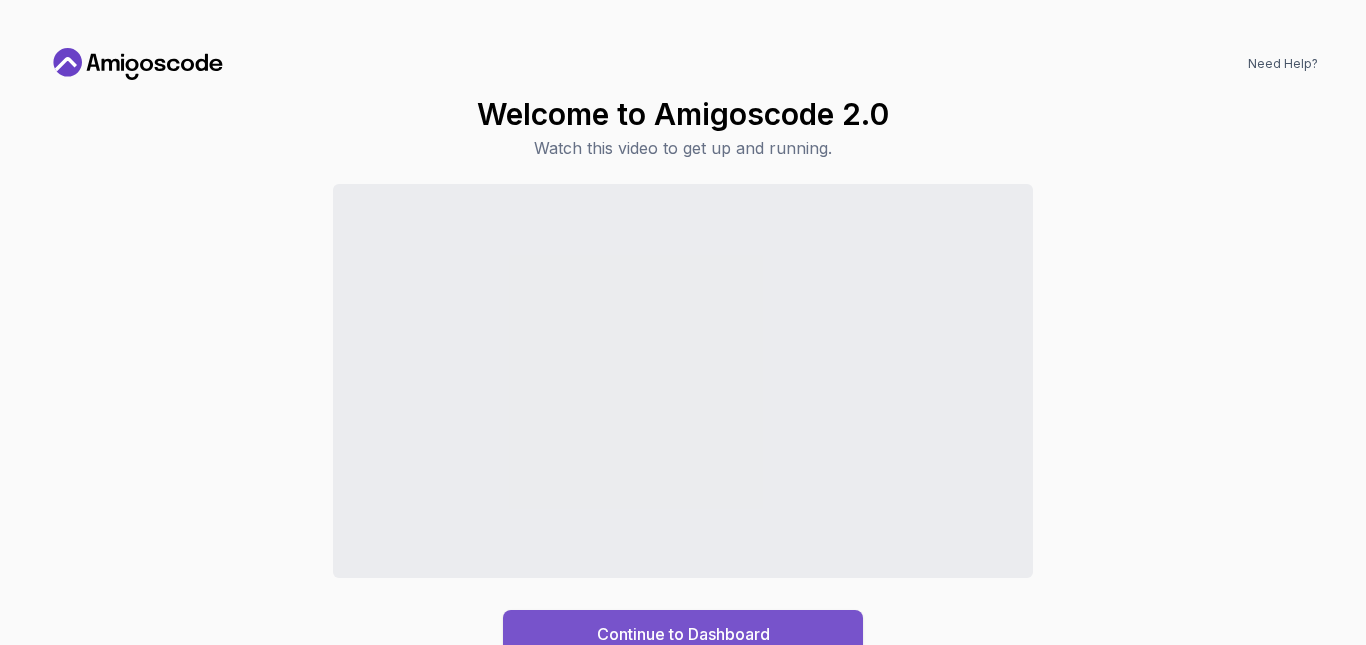 click on "Continue to Dashboard" at bounding box center [683, 634] 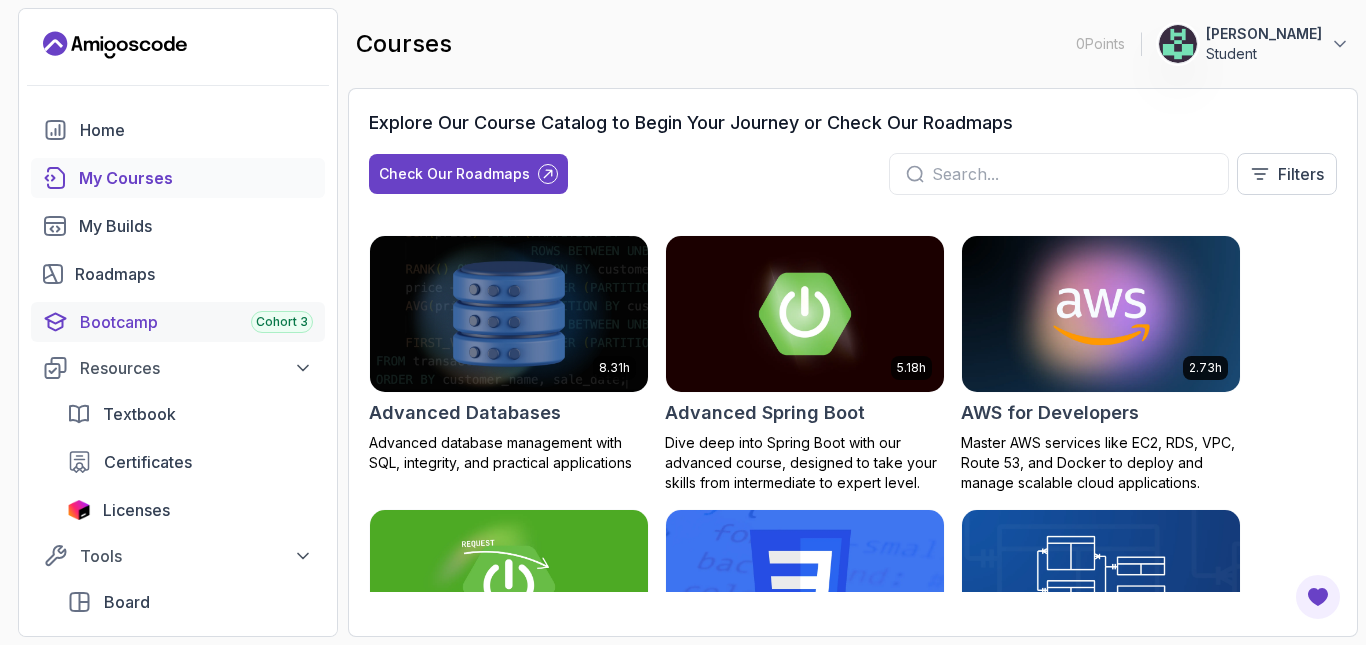 click on "Bootcamp Cohort 3" at bounding box center (178, 322) 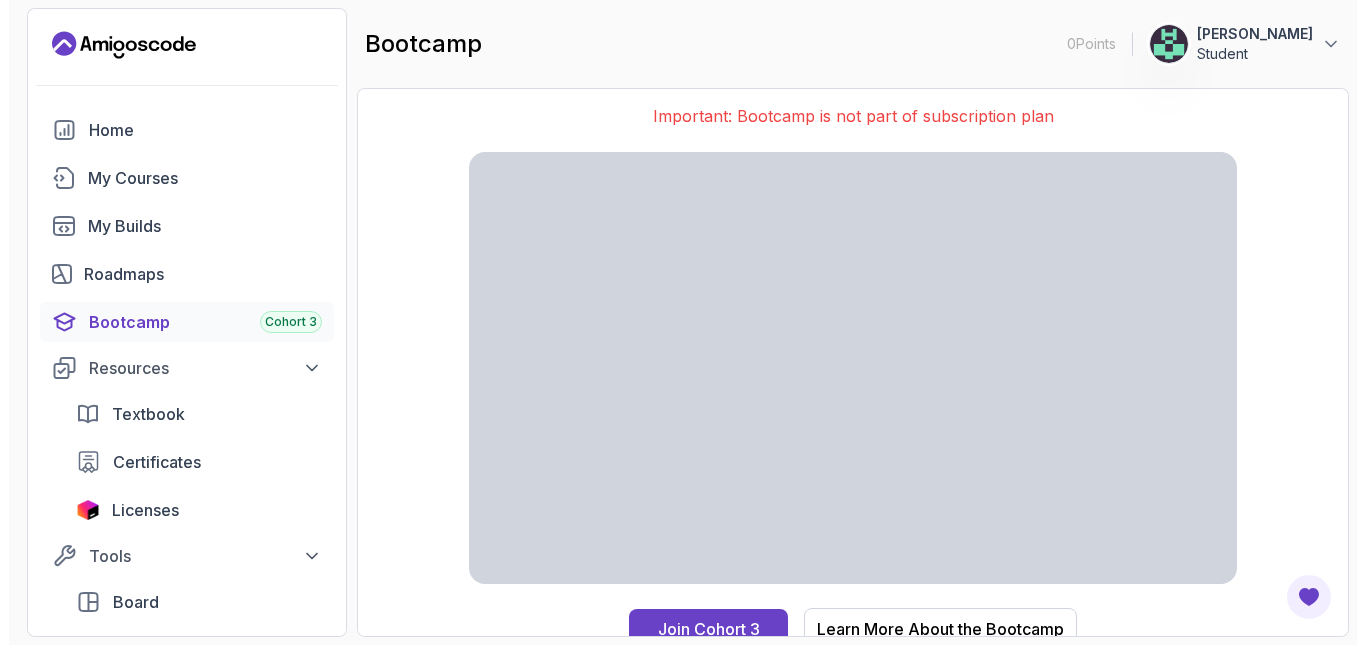 scroll, scrollTop: 44, scrollLeft: 0, axis: vertical 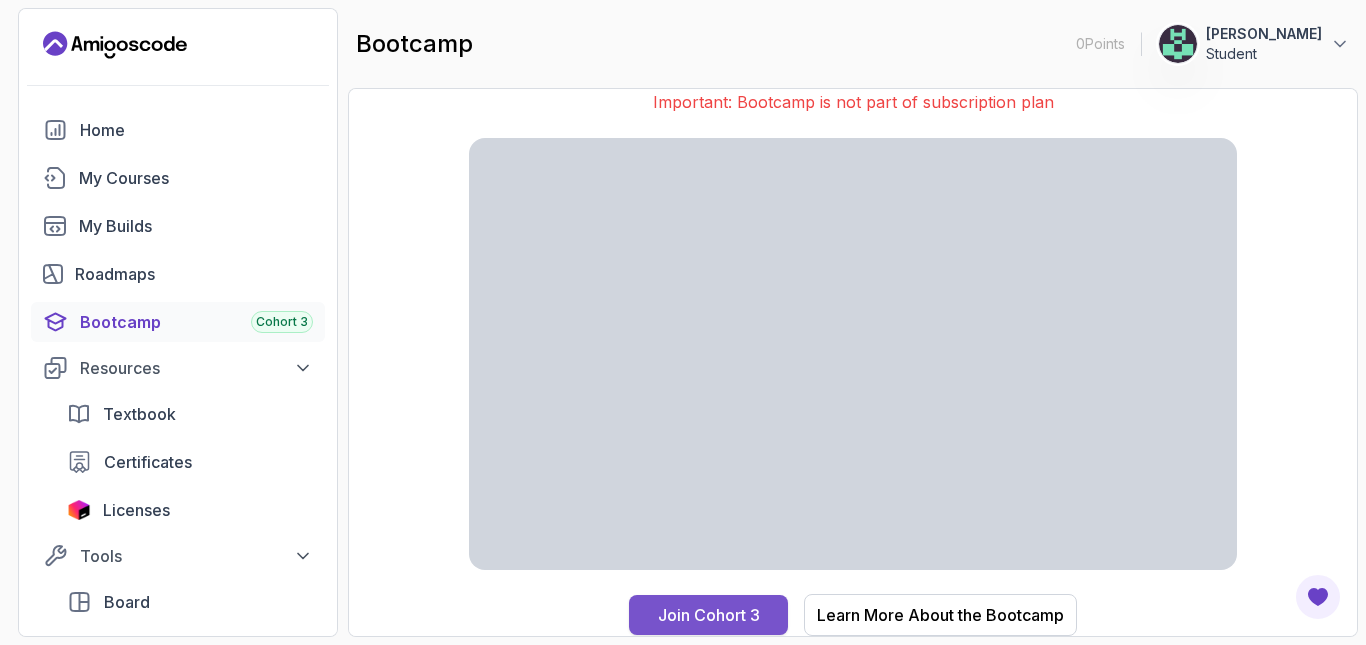 click on "Join Cohort 3" at bounding box center [709, 615] 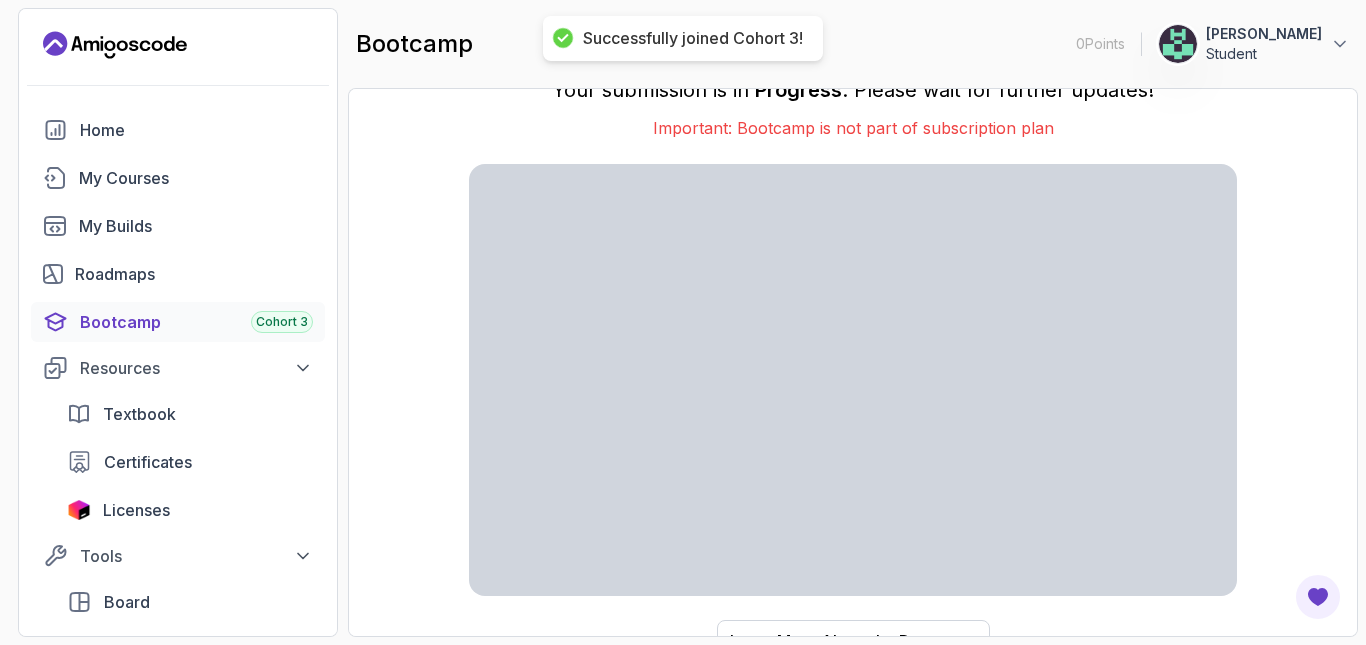 scroll, scrollTop: 70, scrollLeft: 0, axis: vertical 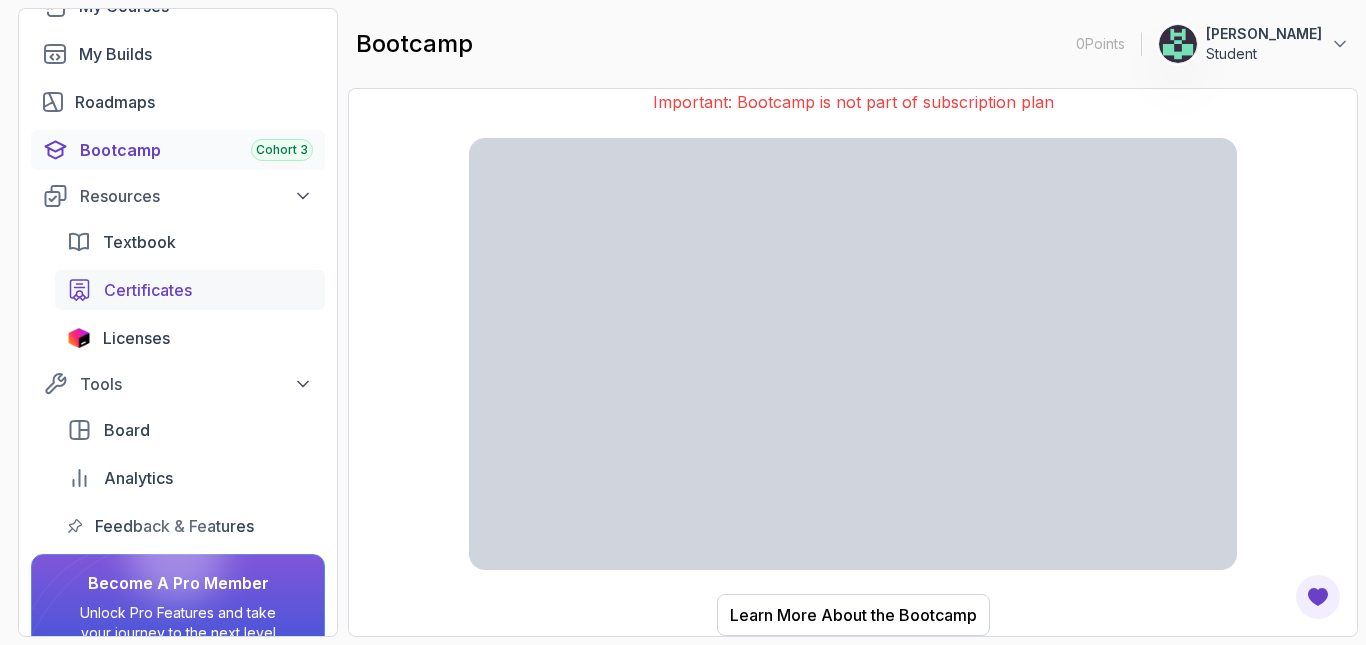 click on "Certificates" at bounding box center (148, 290) 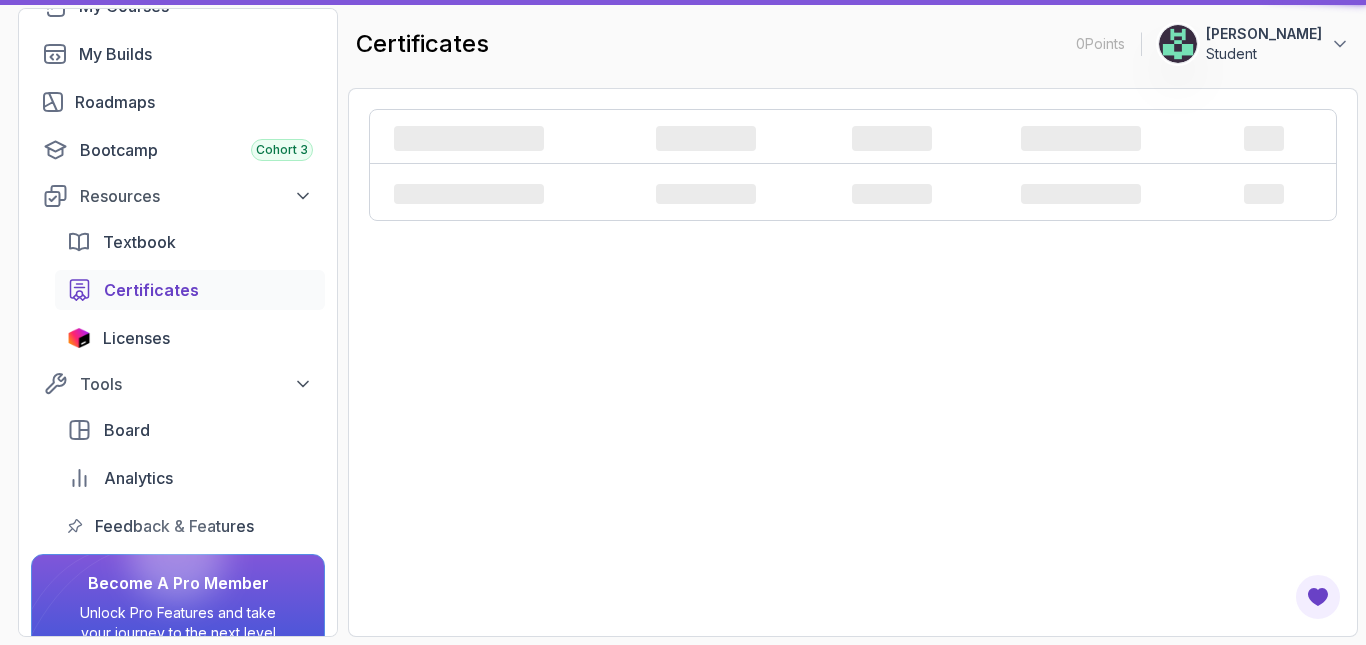 scroll, scrollTop: 0, scrollLeft: 0, axis: both 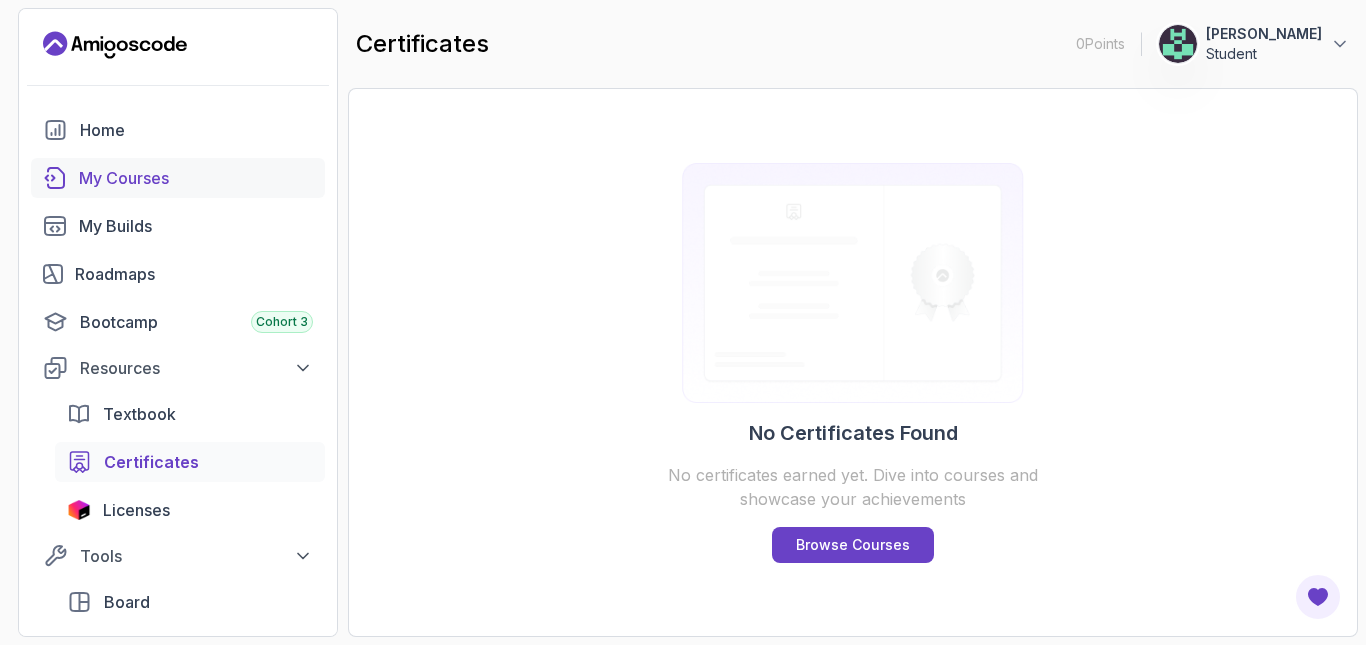click on "My Courses" at bounding box center (196, 178) 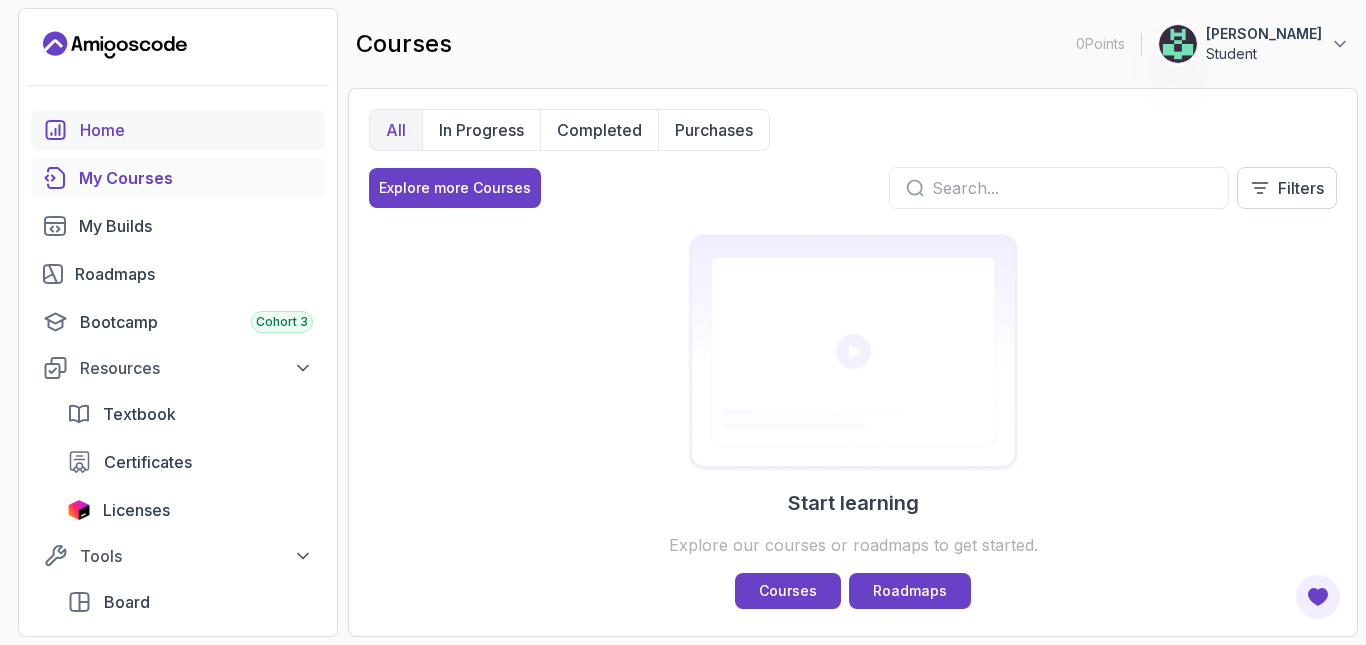click on "Home" at bounding box center [196, 130] 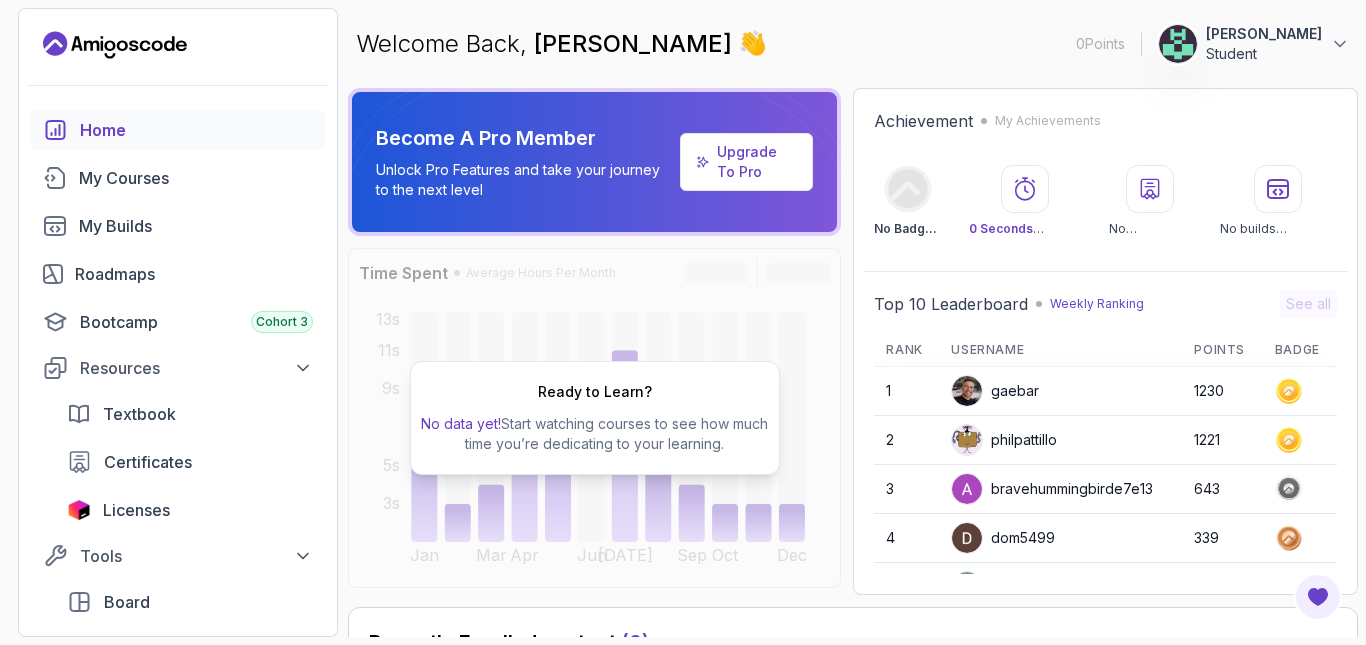 click on "Ready to Learn? No data yet!   Start watching courses to see how much time you’re dedicating to your learning." at bounding box center [594, 418] 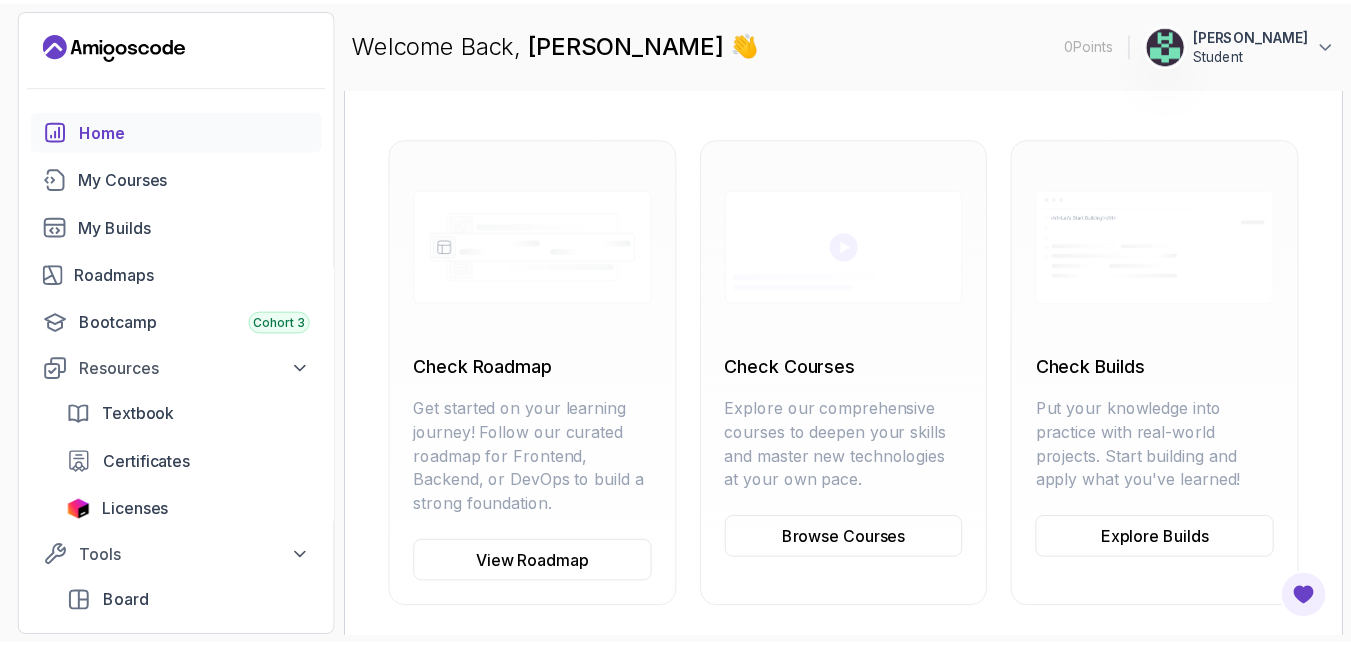 scroll, scrollTop: 567, scrollLeft: 0, axis: vertical 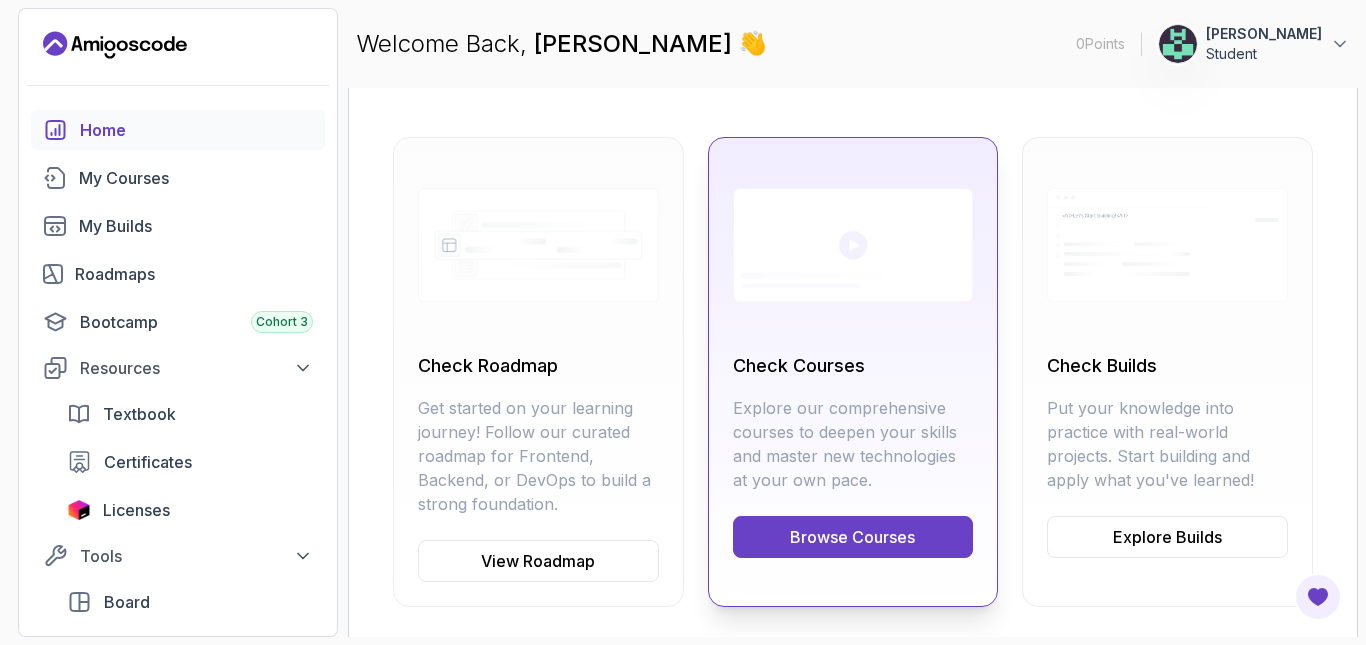 click on "Browse Courses" at bounding box center [853, 537] 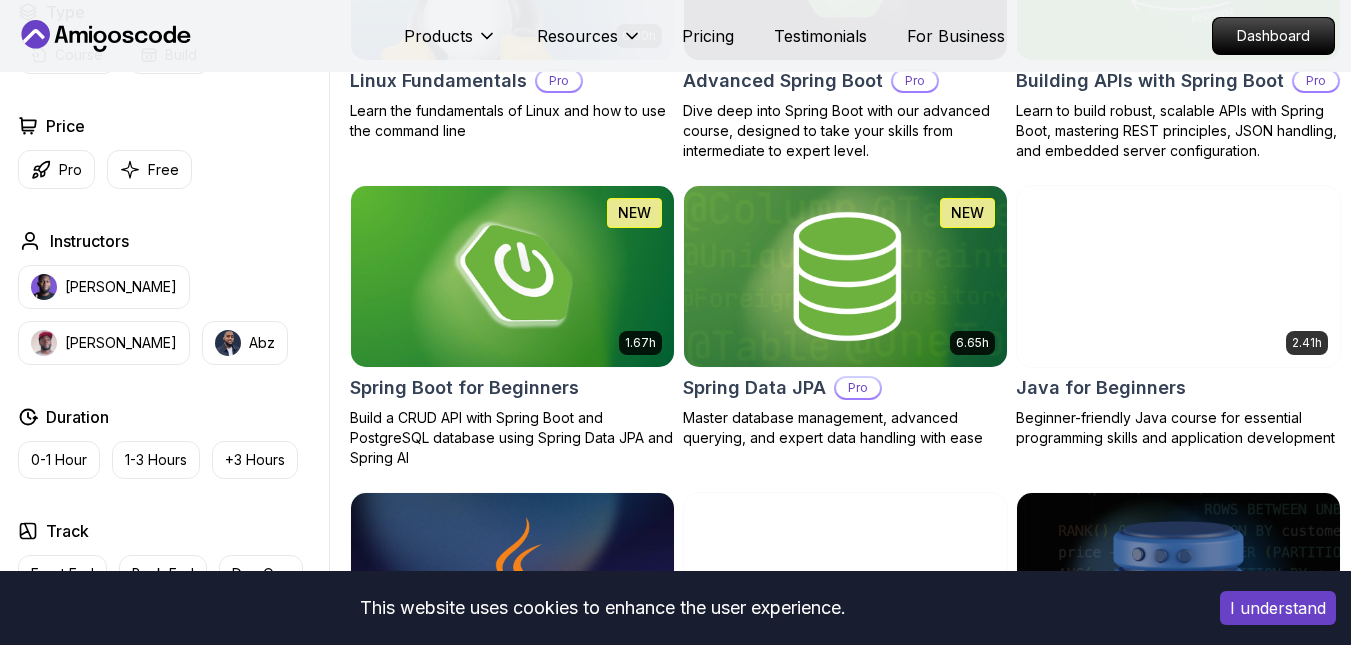 scroll, scrollTop: 756, scrollLeft: 0, axis: vertical 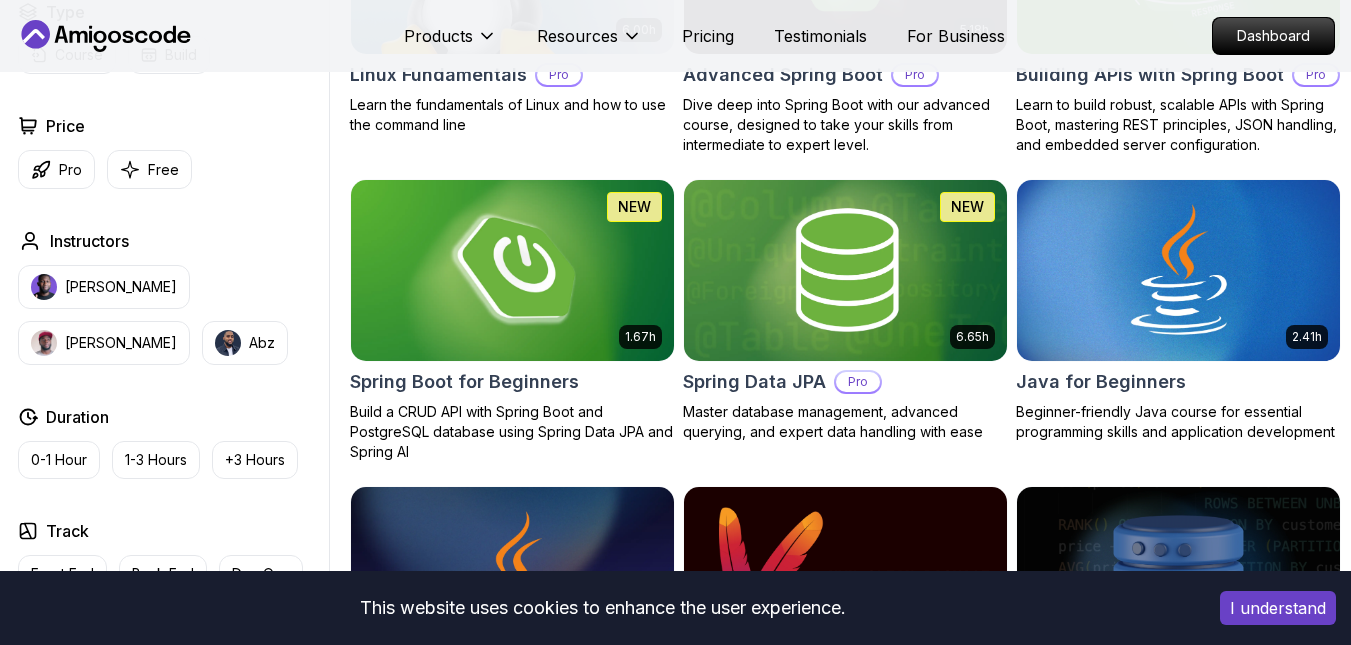 click at bounding box center (512, 270) 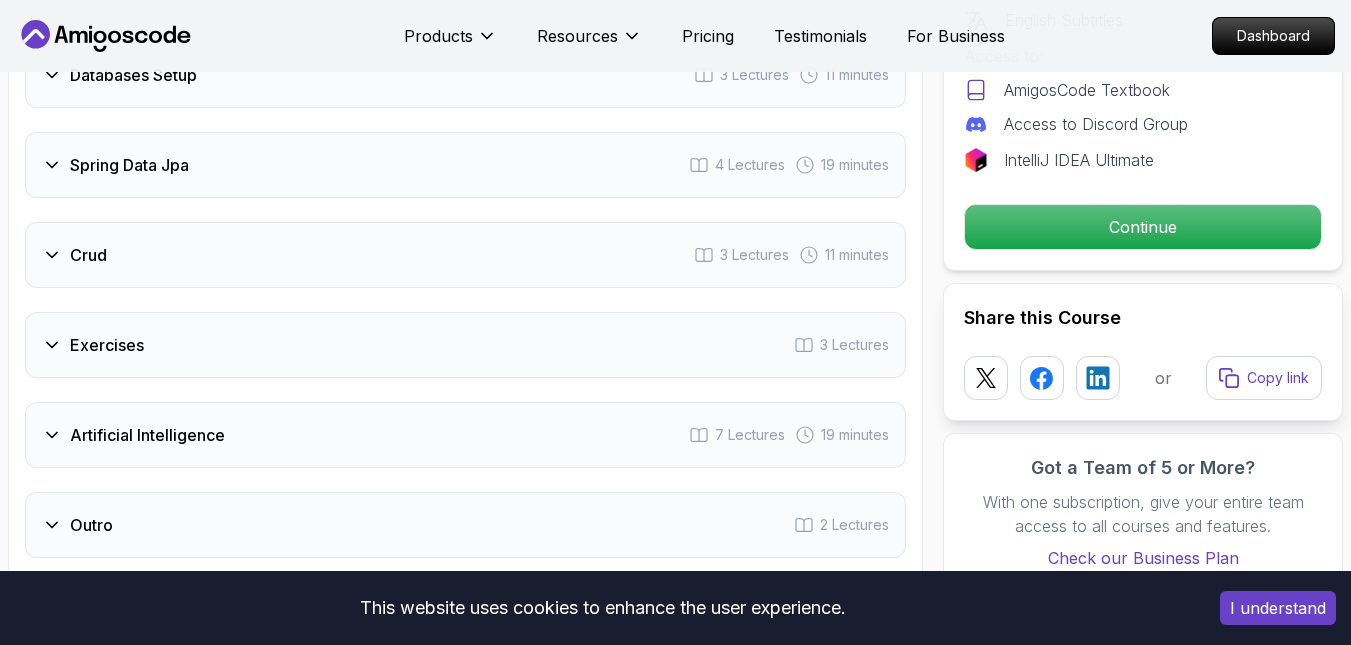 scroll, scrollTop: 3251, scrollLeft: 0, axis: vertical 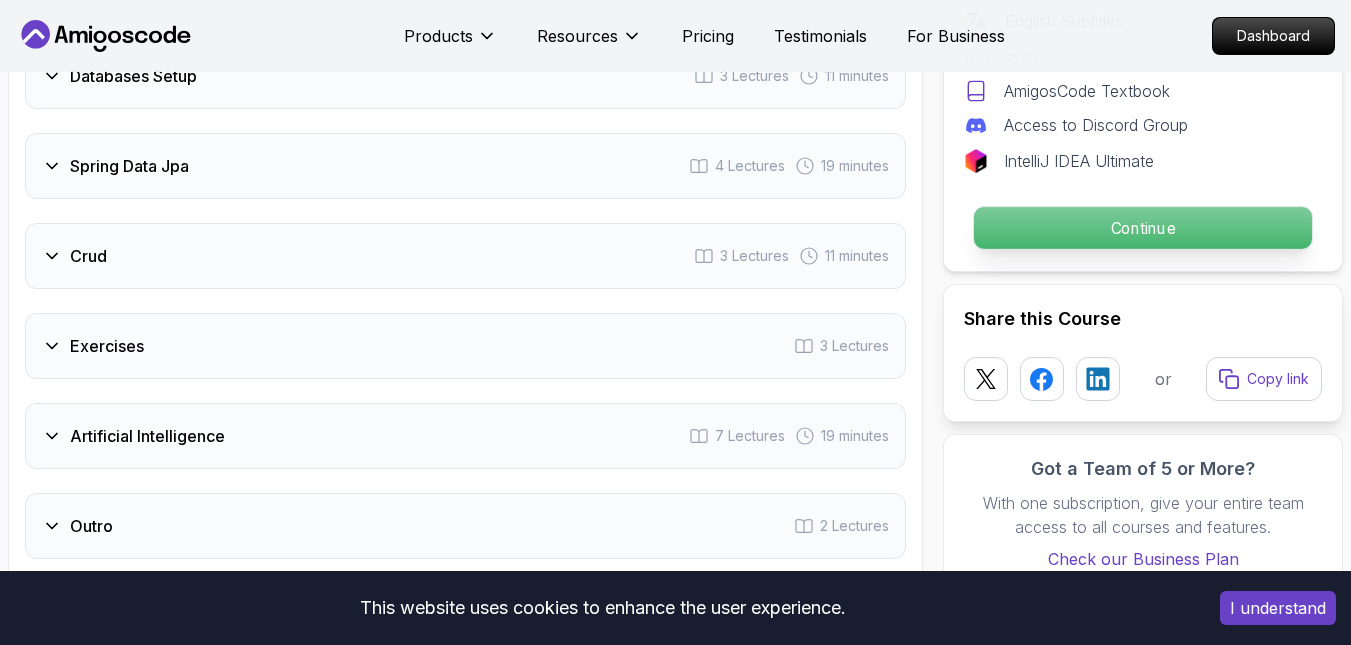 click on "Continue" at bounding box center [1143, 228] 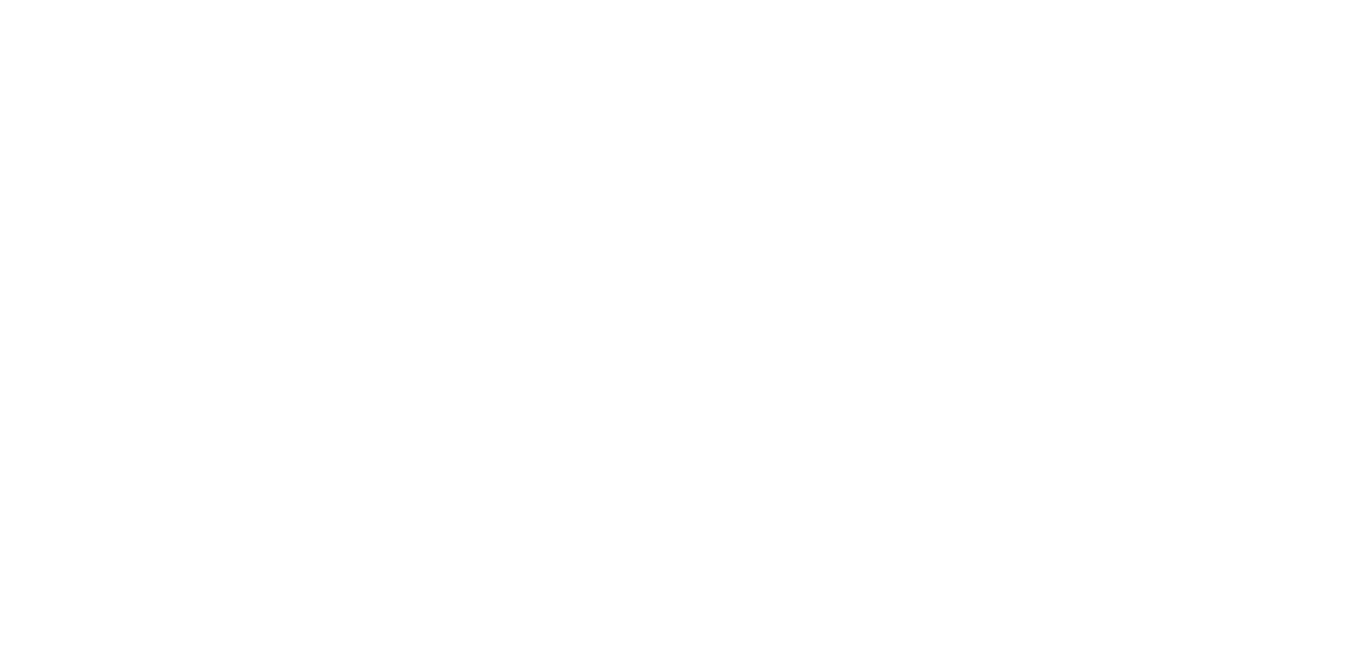 scroll, scrollTop: 0, scrollLeft: 0, axis: both 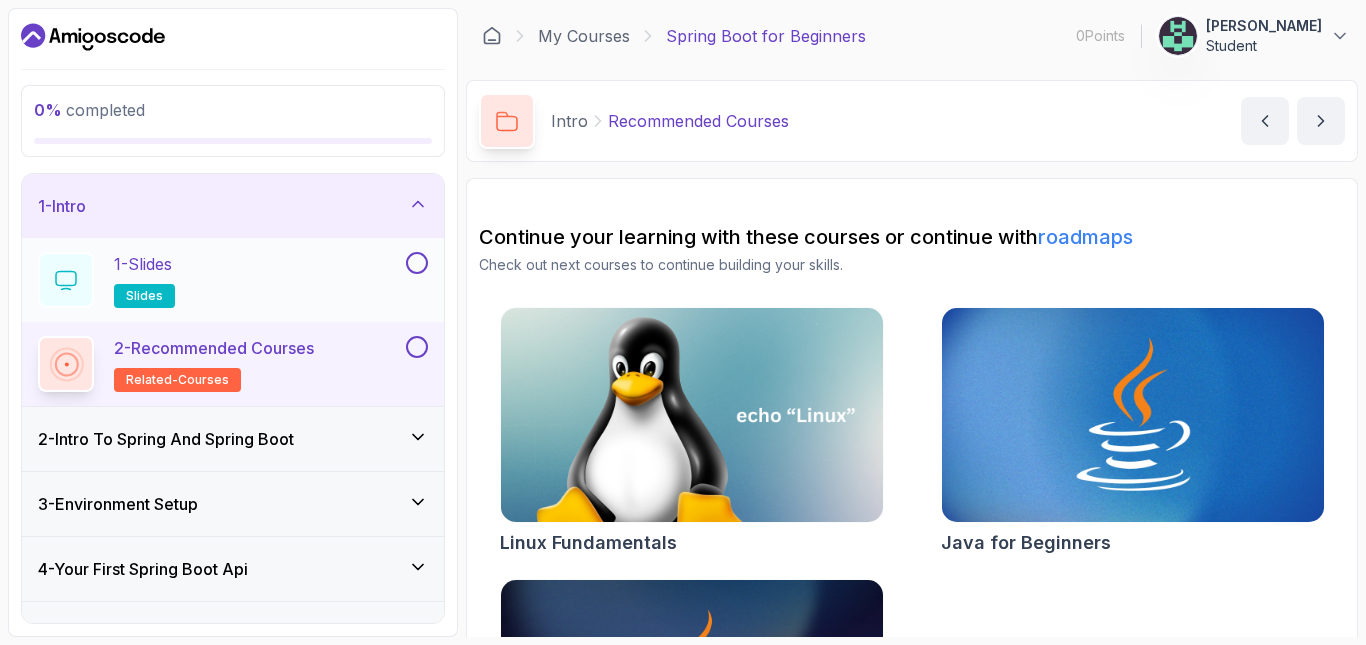 click on "1  -  Slides slides" at bounding box center [220, 280] 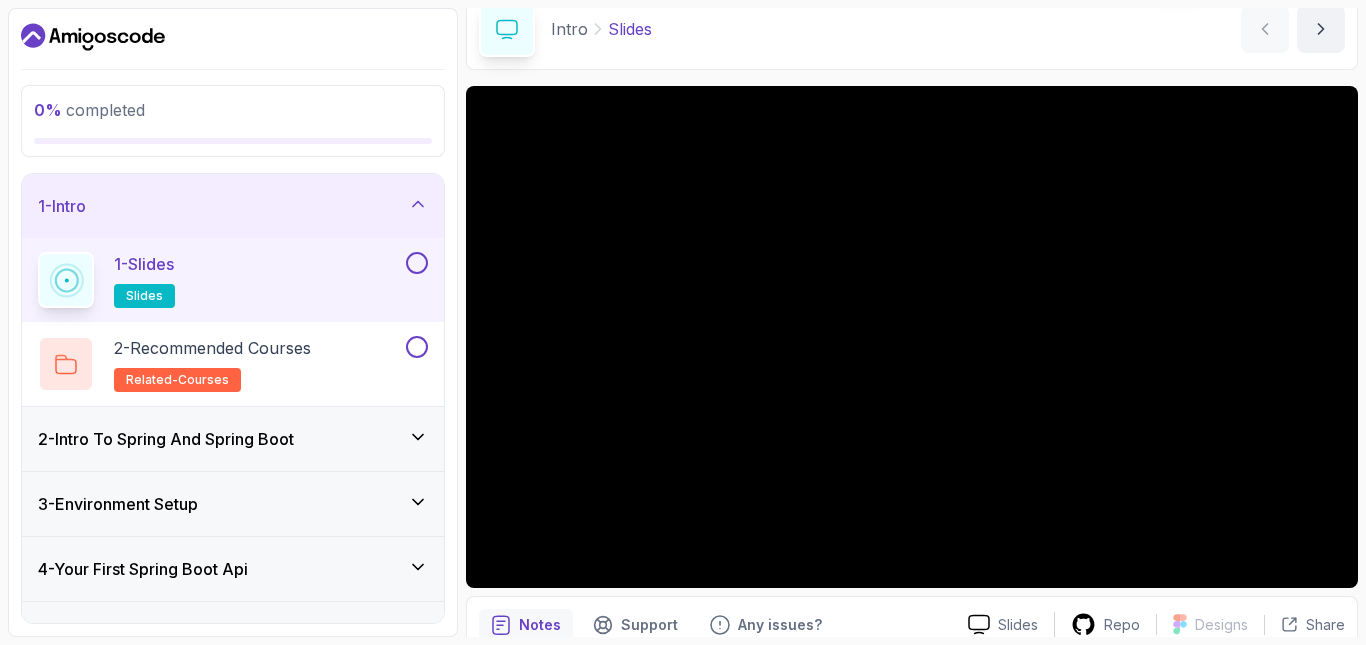 scroll, scrollTop: 66, scrollLeft: 0, axis: vertical 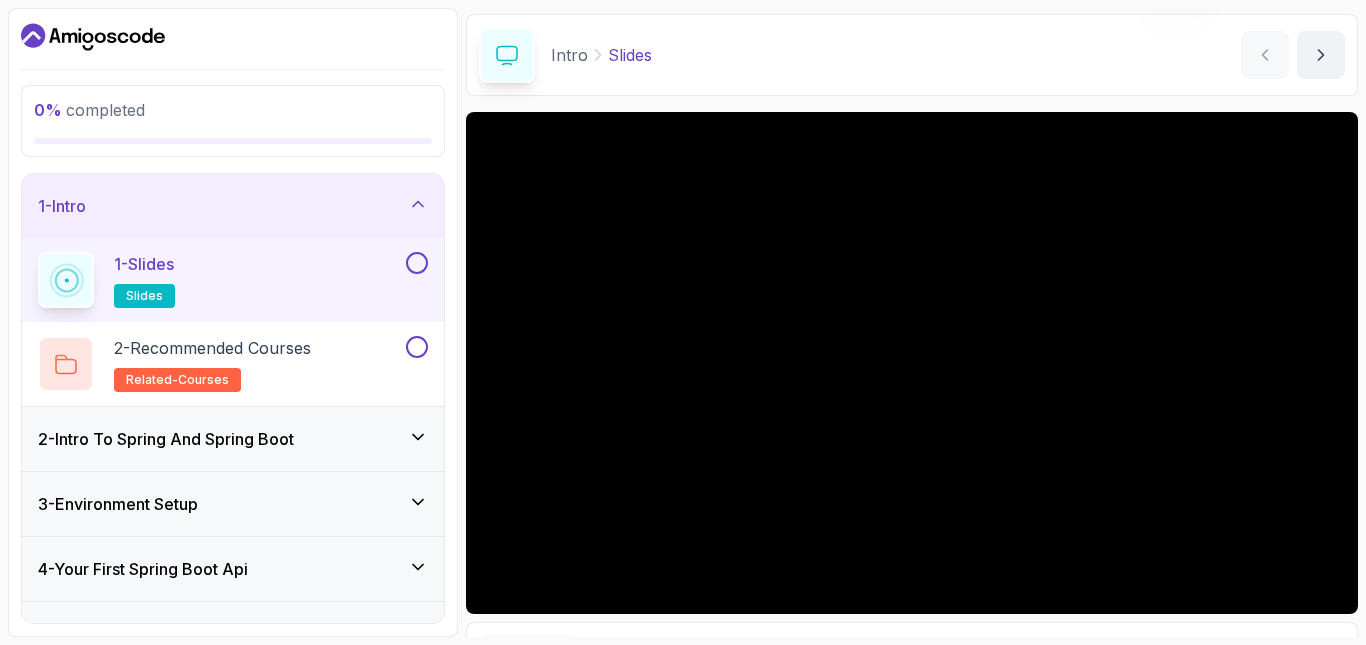 type 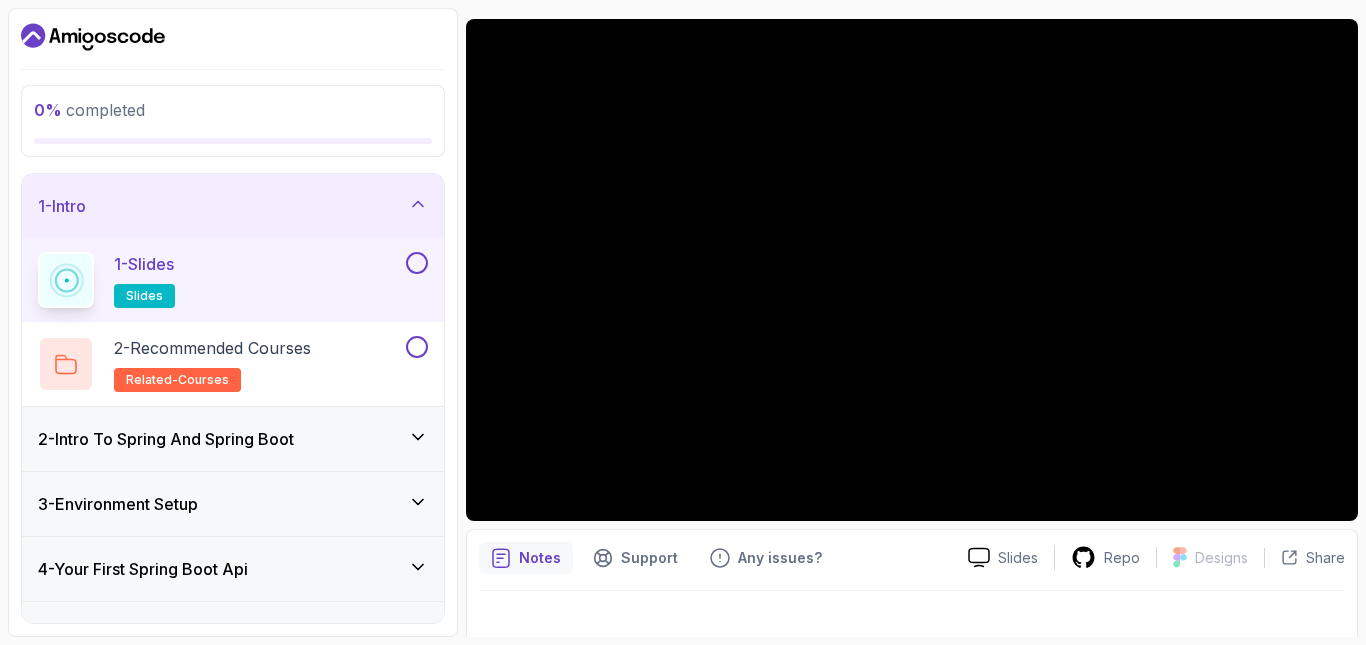 scroll, scrollTop: 182, scrollLeft: 0, axis: vertical 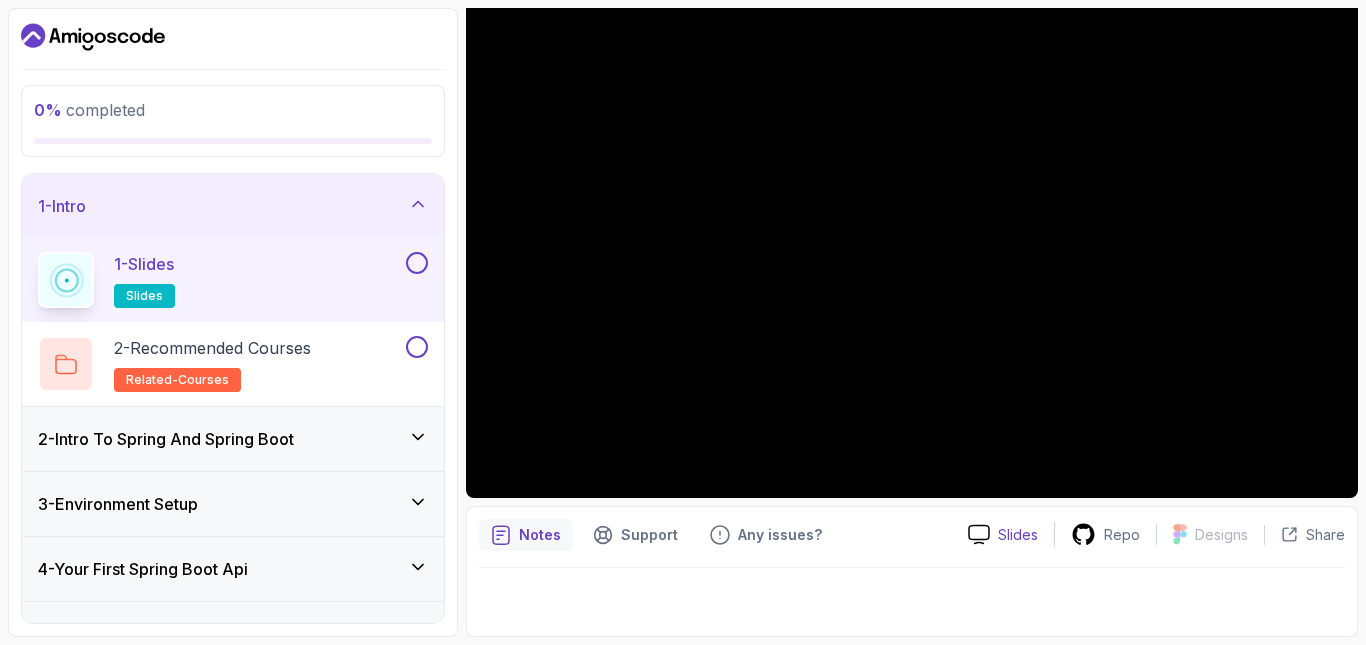 click on "Slides" at bounding box center (1003, 534) 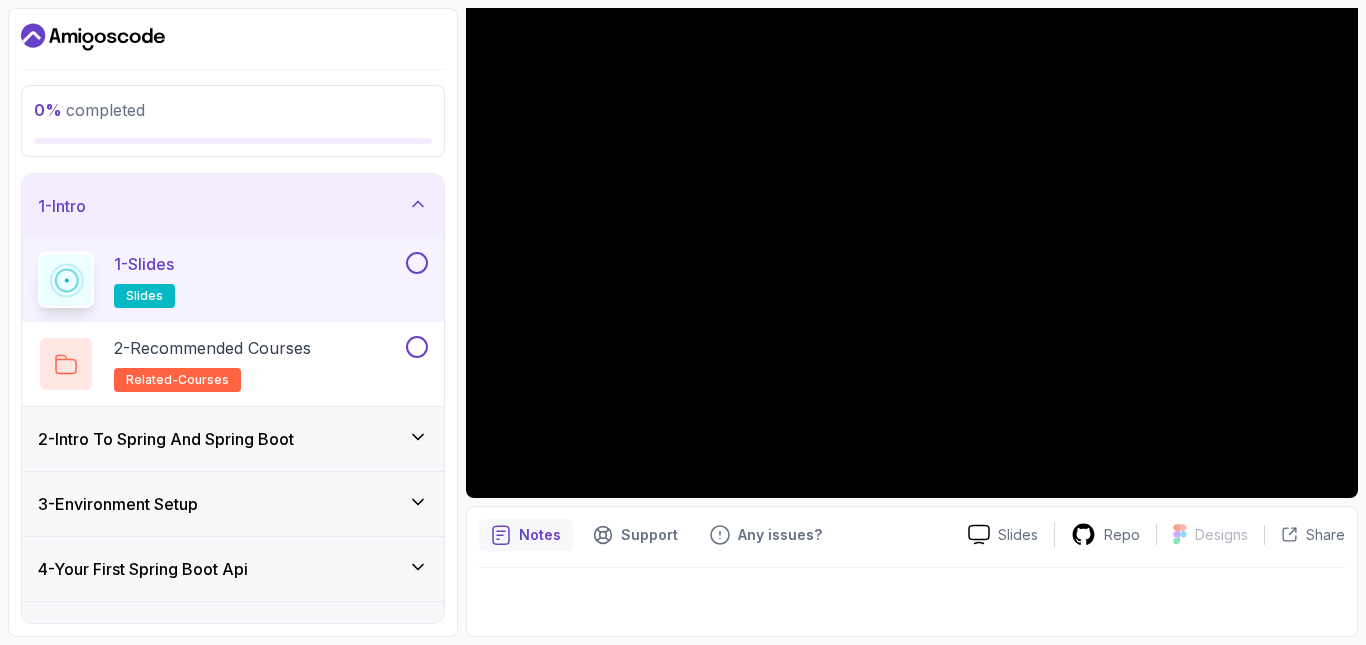 click at bounding box center [417, 263] 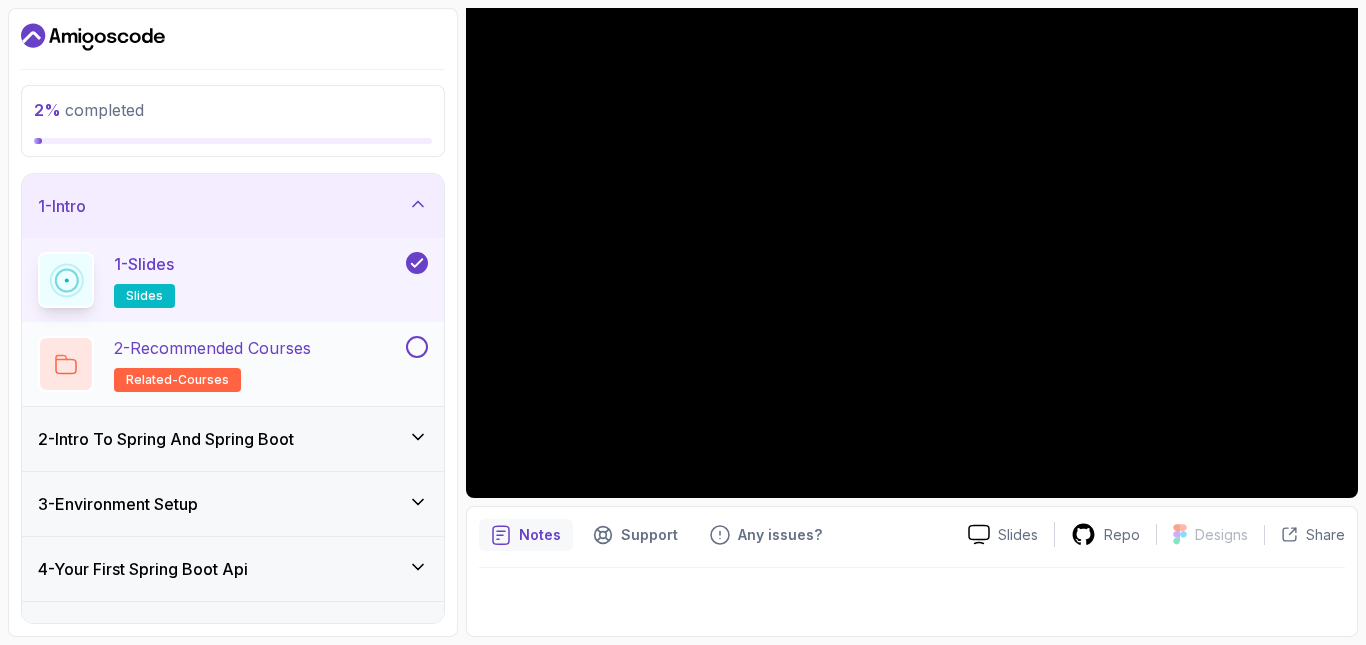 click on "2  -  Recommended Courses related-courses" at bounding box center (212, 364) 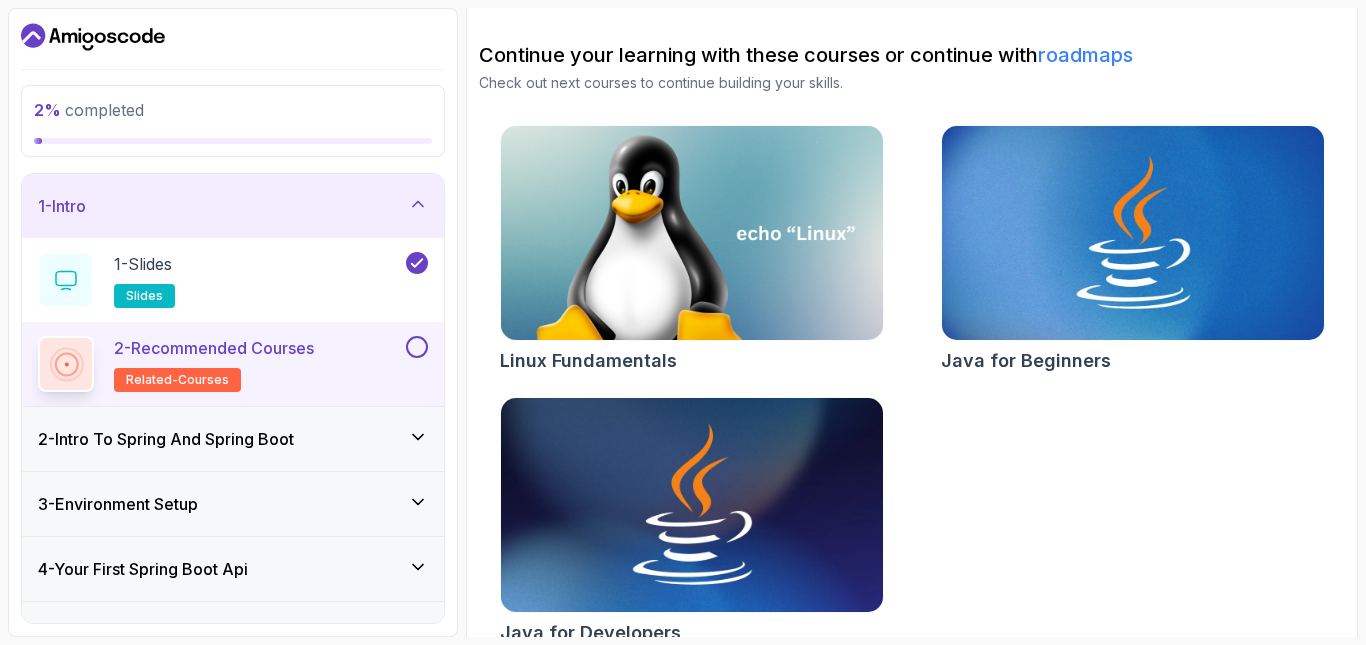 scroll, scrollTop: 211, scrollLeft: 0, axis: vertical 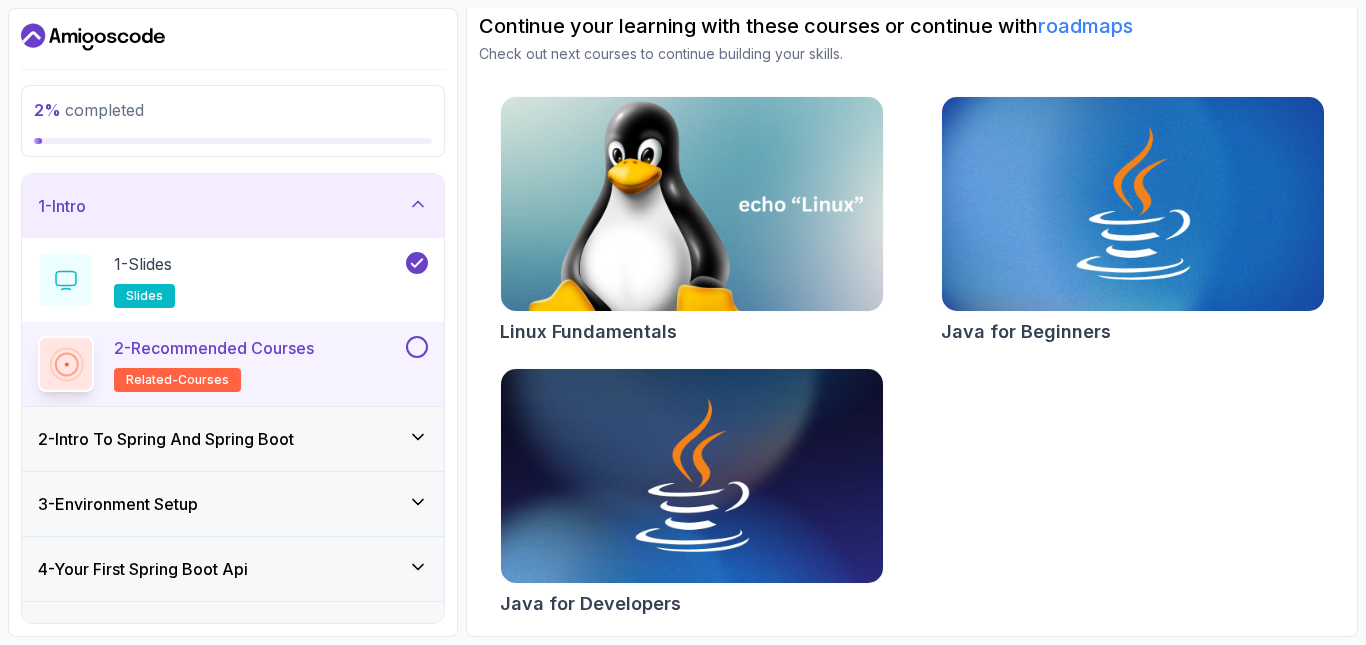 click at bounding box center [691, 204] 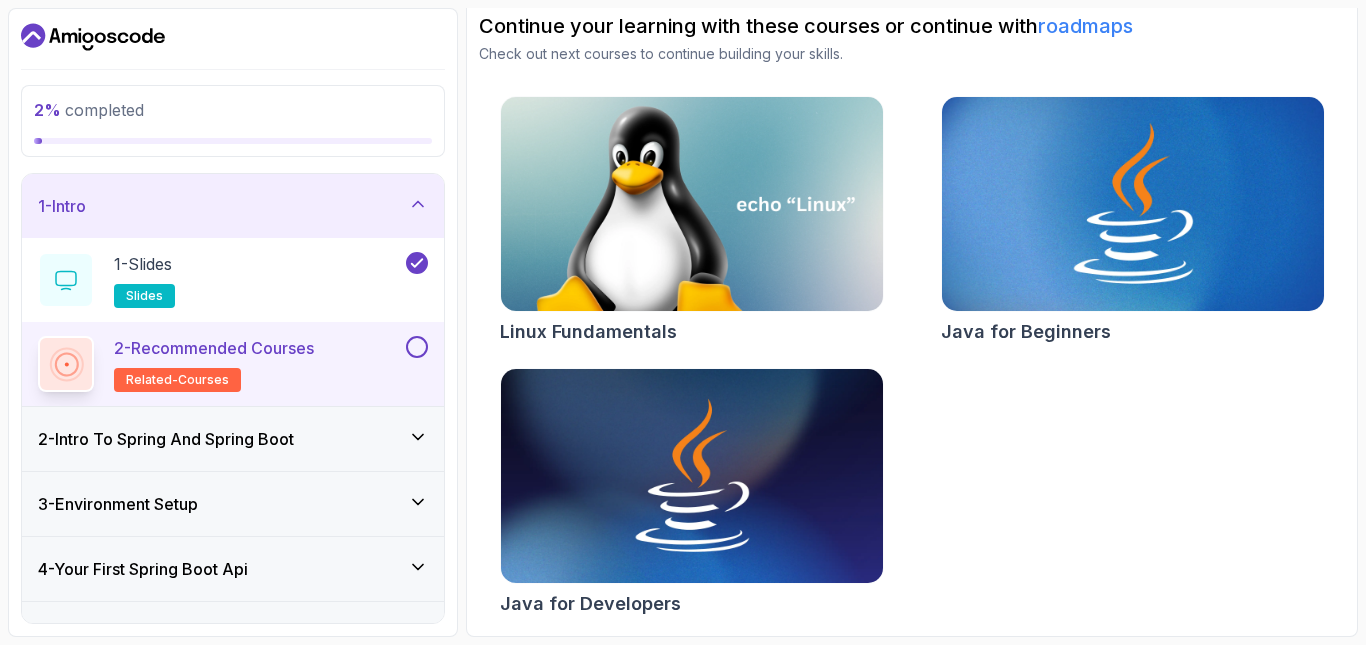 click at bounding box center (1132, 204) 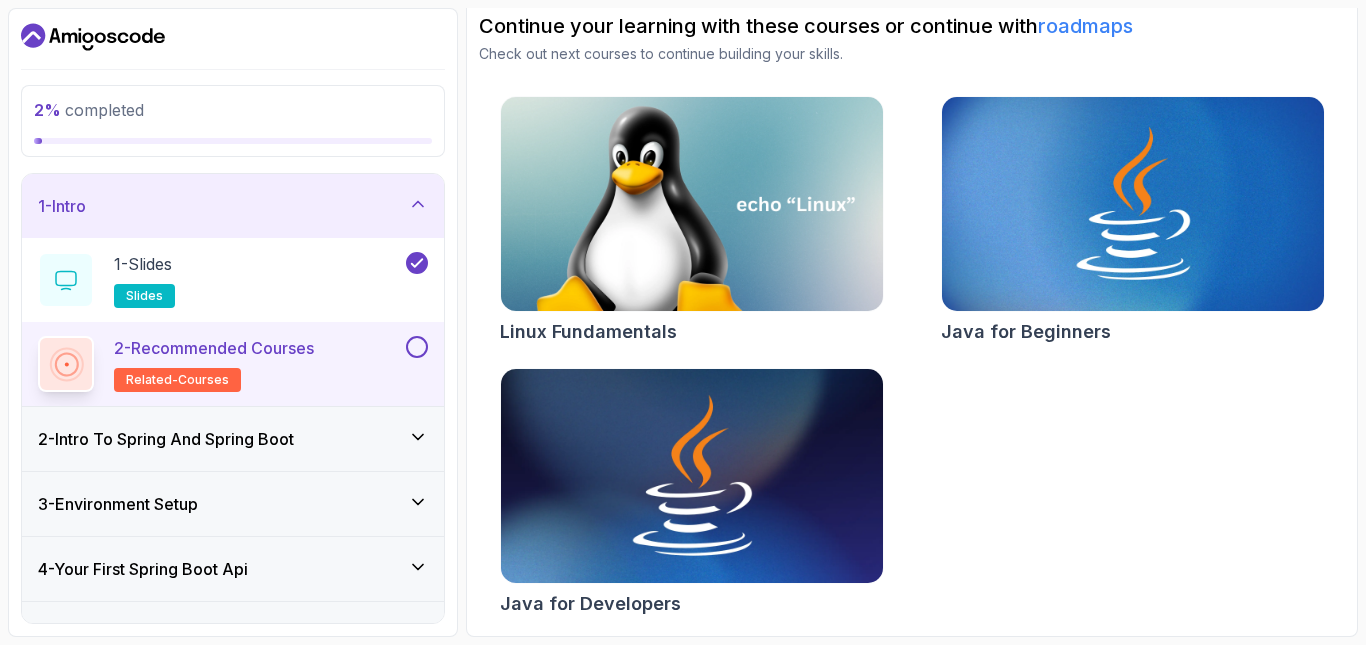 click at bounding box center (691, 476) 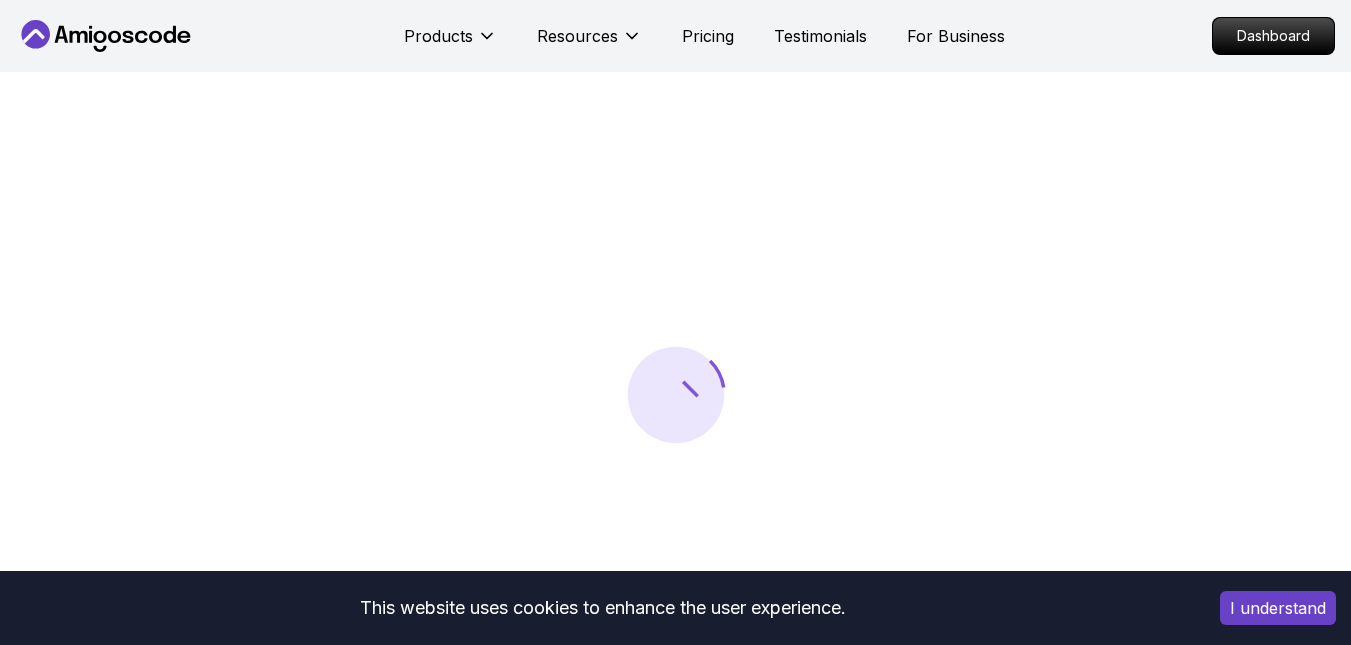scroll, scrollTop: 0, scrollLeft: 0, axis: both 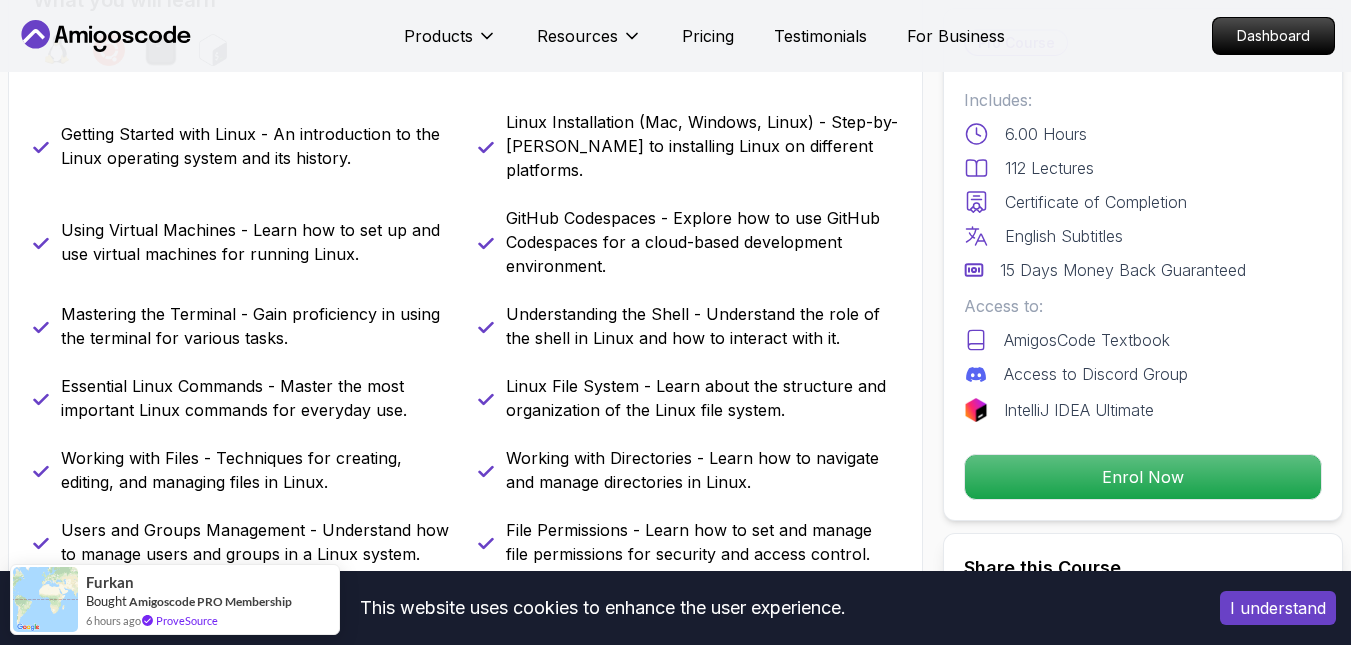 click on "This website uses cookies to enhance the user experience. I understand Products Resources Pricing Testimonials For Business Dashboard Products Resources Pricing Testimonials For Business Dashboard Linux Fundamentals Learn the fundamentals of Linux and how to use the command line Mama Samba Braima Djalo  /   Instructor Pro Course Includes: 6.00 Hours 112 Lectures Certificate of Completion English Subtitles 15 Days Money Back Guaranteed Access to: AmigosCode Textbook Access to Discord Group IntelliJ IDEA Ultimate Enrol Now Share this Course or Copy link Got a Team of 5 or More? With one subscription, give your entire team access to all courses and features. Check our Business Plan Mama Samba Braima Djalo  /   Instructor What you will learn linux ubuntu terminal bash Getting Started with Linux - An introduction to the Linux operating system and its history. Linux Installation (Mac, Windows, Linux) - Step-by-[PERSON_NAME] to installing Linux on different platforms.
Why Should You Take This Course" at bounding box center (675, 3358) 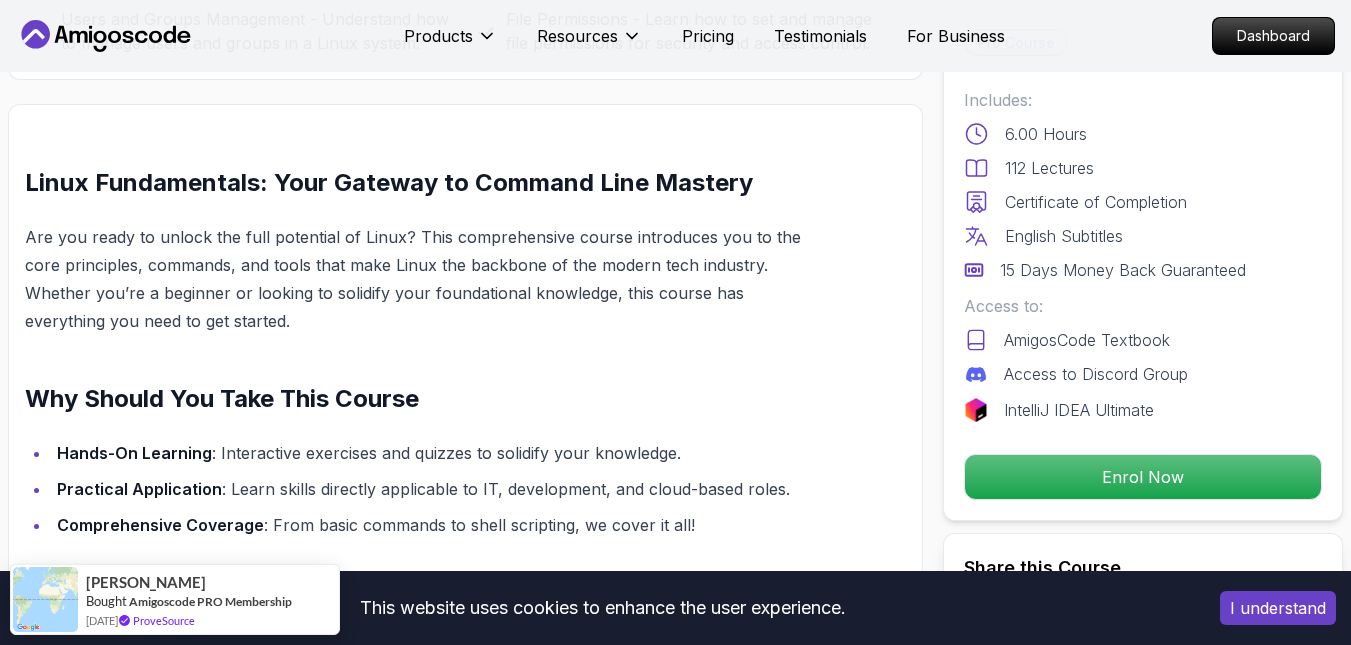 scroll, scrollTop: 1239, scrollLeft: 0, axis: vertical 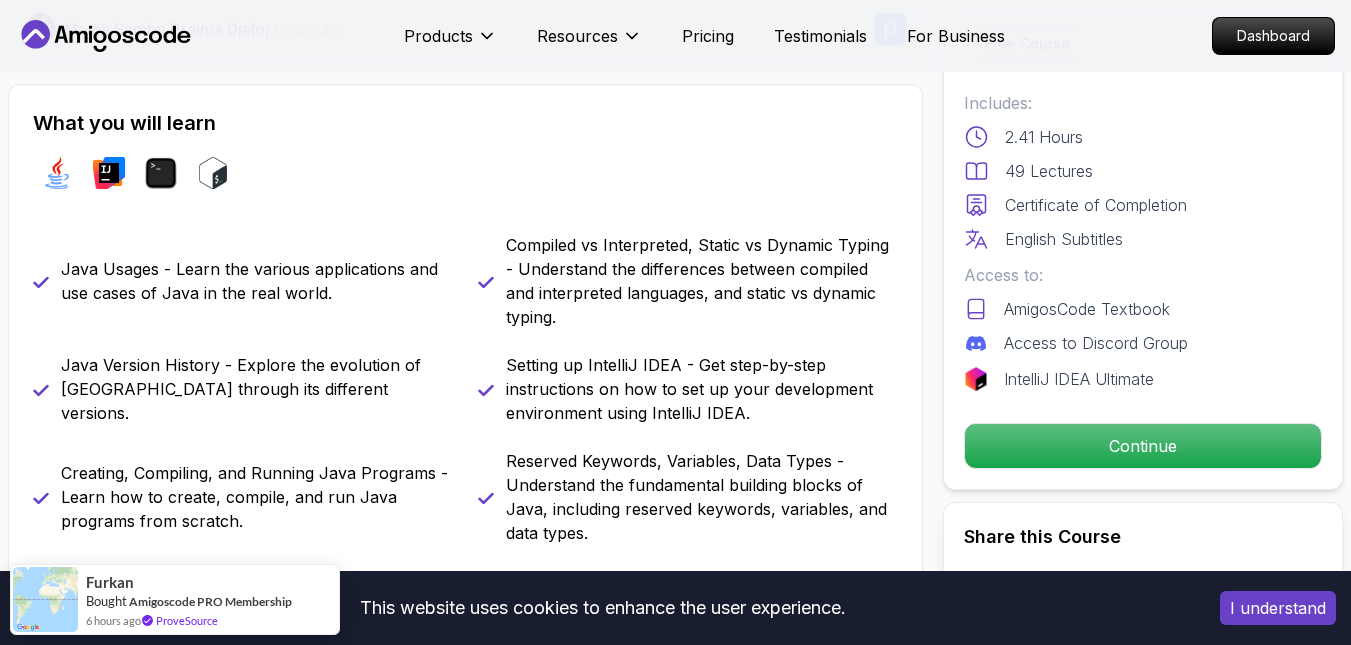 click on "This website uses cookies to enhance the user experience. I understand Products Resources Pricing Testimonials For Business Dashboard Products Resources Pricing Testimonials For Business Dashboard Java for Beginners Beginner-friendly Java course for essential programming skills and application development Mama Samba Braima Djalo  /   Instructor Free Course Includes: 2.41 Hours 49 Lectures Certificate of Completion English Subtitles Access to: AmigosCode Textbook Access to Discord Group IntelliJ IDEA Ultimate Continue Share this Course or Copy link Got a Team of 5 or More? With one subscription, give your entire team access to all courses and features. Check our Business Plan Mama Samba Braima Djalo  /   Instructor What you will learn java intellij terminal bash Java Usages - Learn the various applications and use cases of Java in the real world. Compiled vs Interpreted, Static vs Dynamic Typing - Understand the differences between compiled and interpreted languages, and static vs dynamic typing." at bounding box center [675, 3329] 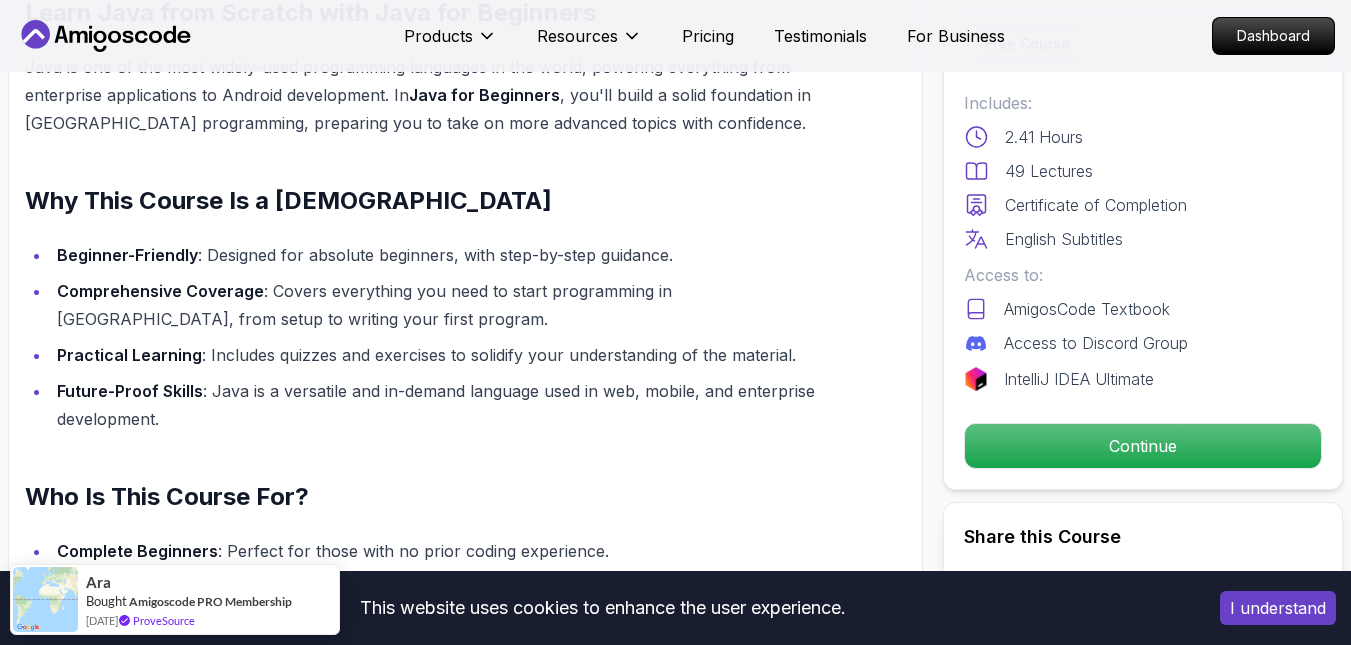 scroll, scrollTop: 1623, scrollLeft: 0, axis: vertical 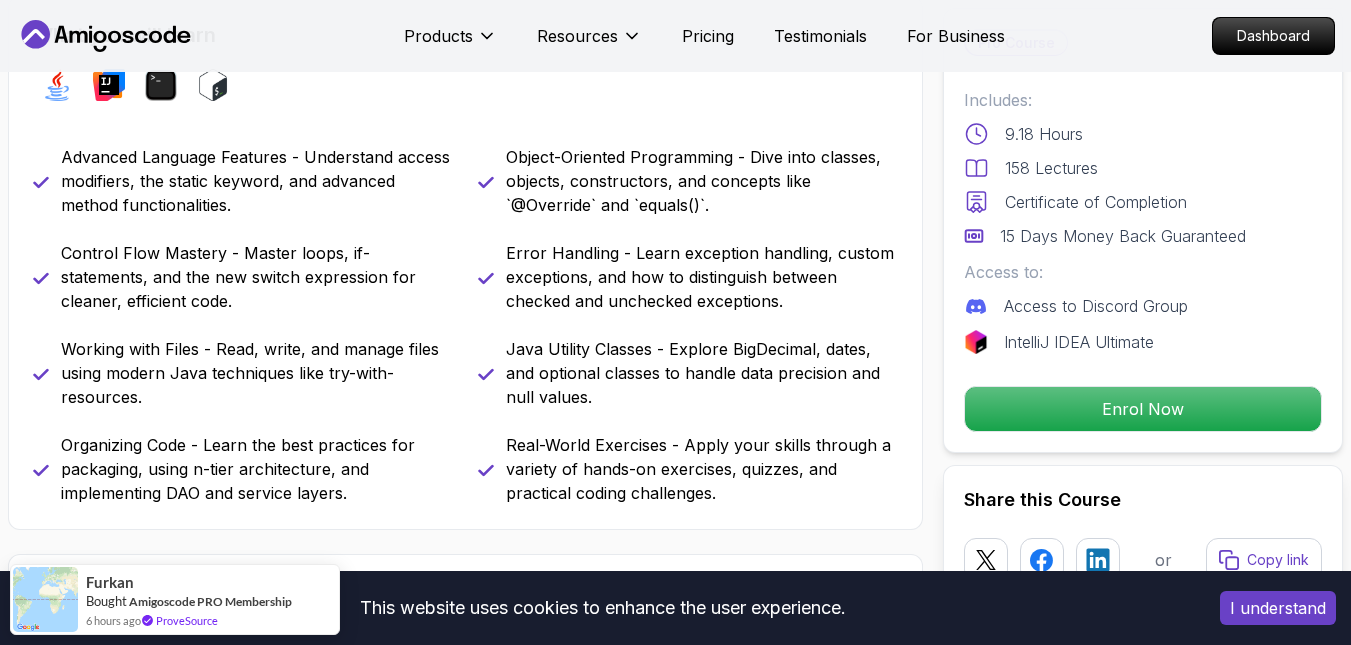 click on "This website uses cookies to enhance the user experience. I understand Products Resources Pricing Testimonials For Business Dashboard Products Resources Pricing Testimonials For Business Dashboard Java for Developers Learn advanced Java concepts to build scalable and maintainable applications. Mama Samba Braima Djalo  /   Instructor Pro Course Includes: 9.18 Hours 158 Lectures Certificate of Completion 15 Days Money Back Guaranteed Access to: Access to Discord Group IntelliJ IDEA Ultimate Enrol Now Share this Course or Copy link Got a Team of 5 or More? With one subscription, give your entire team access to all courses and features. Check our Business Plan Mama Samba Braima Djalo  /   Instructor What you will learn java intellij terminal bash Advanced Language Features - Understand access modifiers, the static keyword, and advanced method functionalities. Object-Oriented Programming - Dive into classes, objects, constructors, and concepts like `@Override` and `equals()`.
Java for Developers
var" at bounding box center (675, 4218) 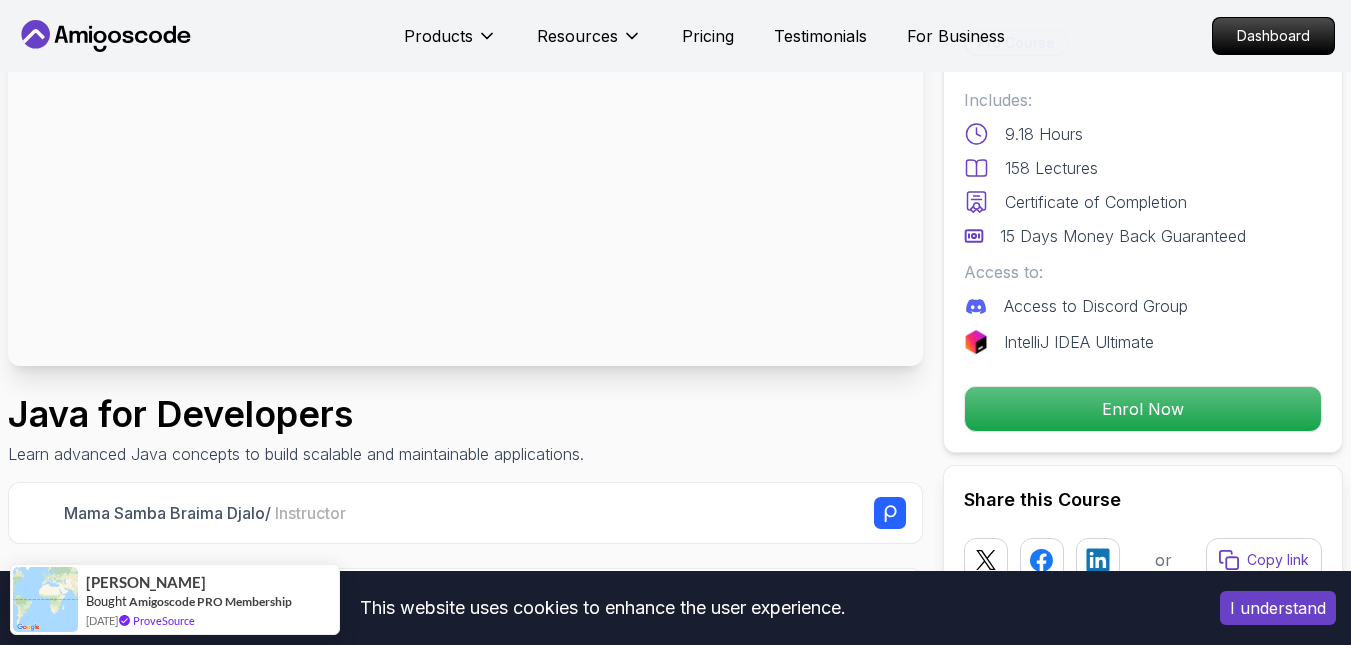 scroll, scrollTop: 203, scrollLeft: 0, axis: vertical 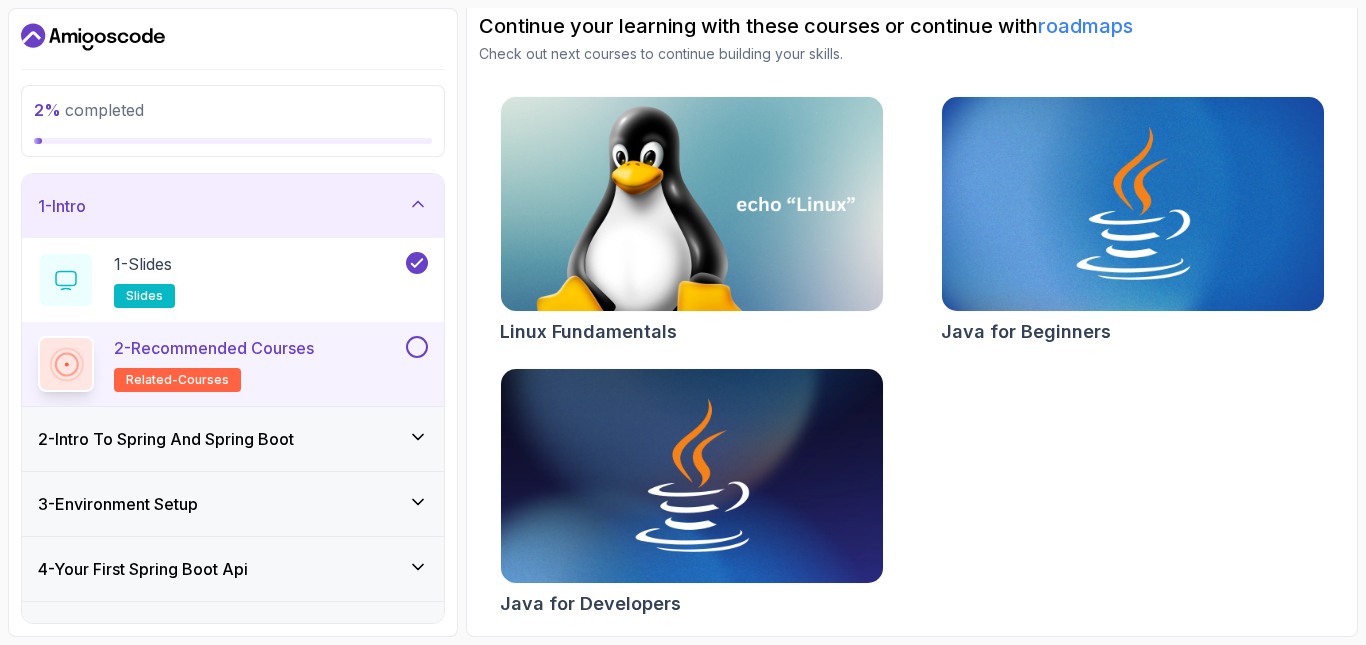 click at bounding box center (417, 347) 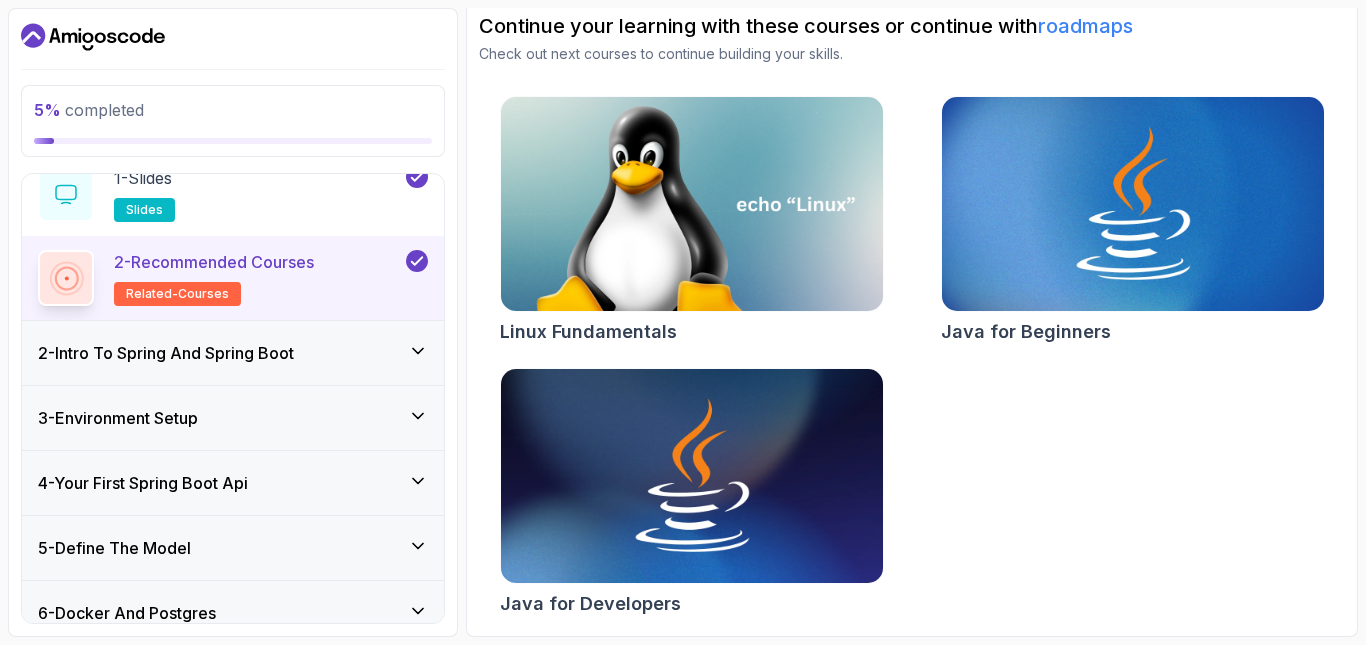 scroll, scrollTop: 87, scrollLeft: 0, axis: vertical 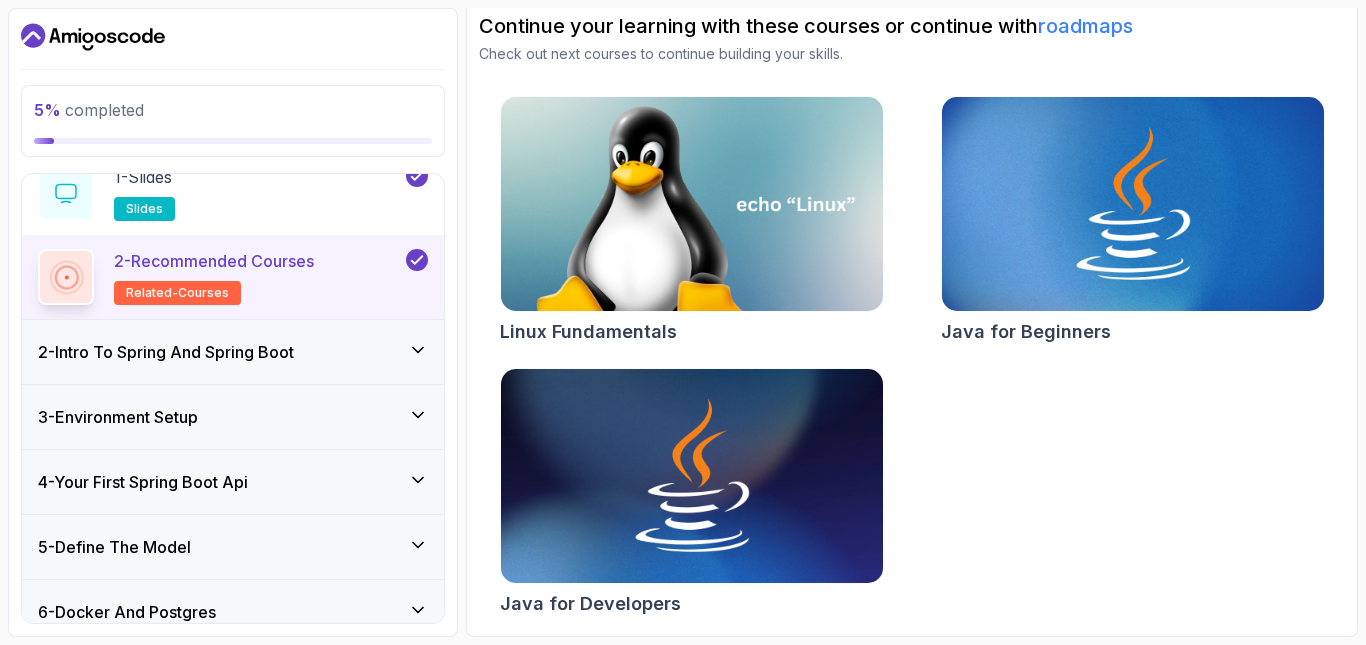 click on "2  -  Intro To Spring And Spring Boot" at bounding box center (233, 352) 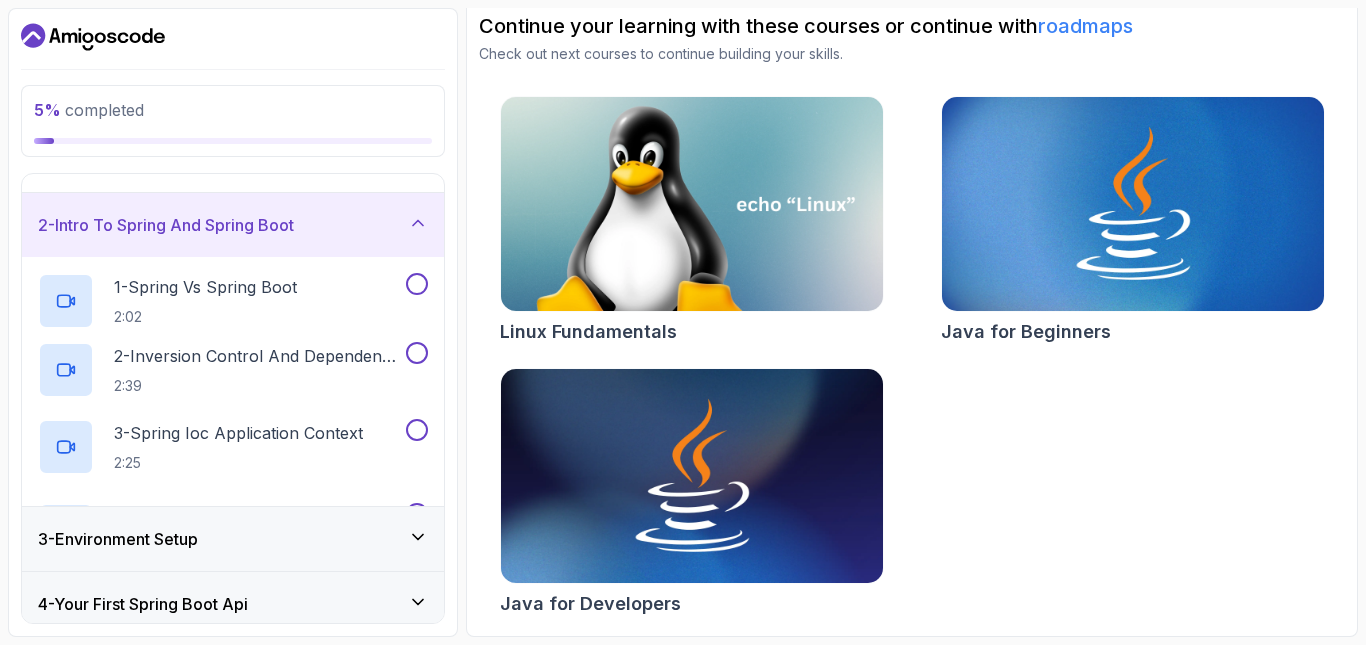 scroll, scrollTop: 70, scrollLeft: 0, axis: vertical 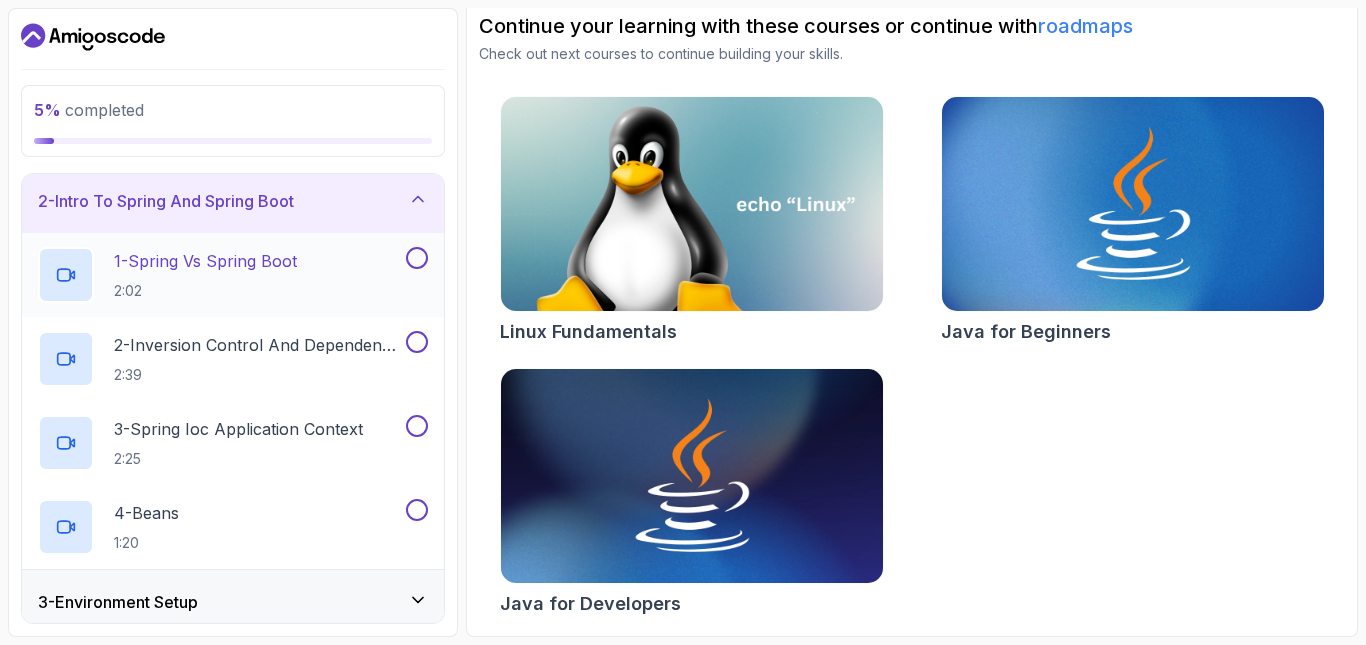 click on "1  -  Spring Vs Spring Boot" at bounding box center (205, 261) 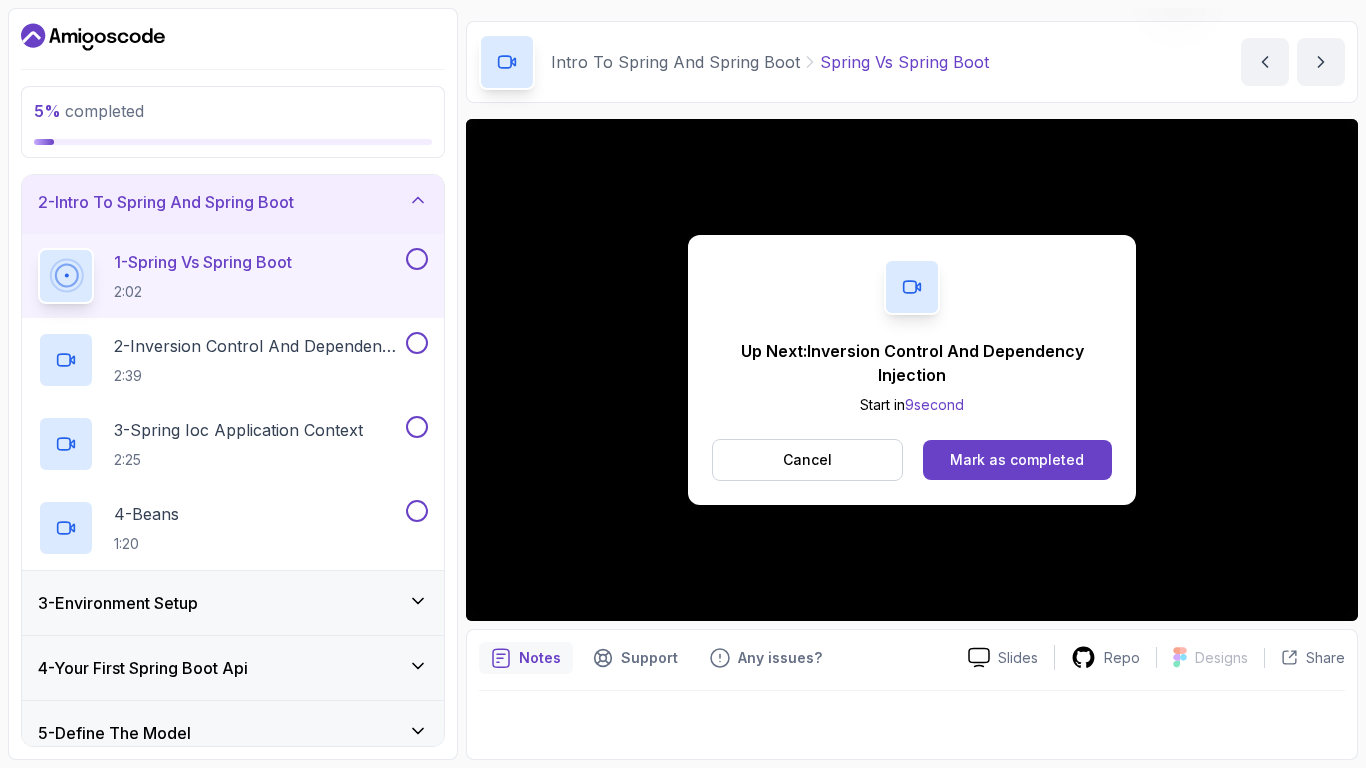 scroll, scrollTop: 182, scrollLeft: 0, axis: vertical 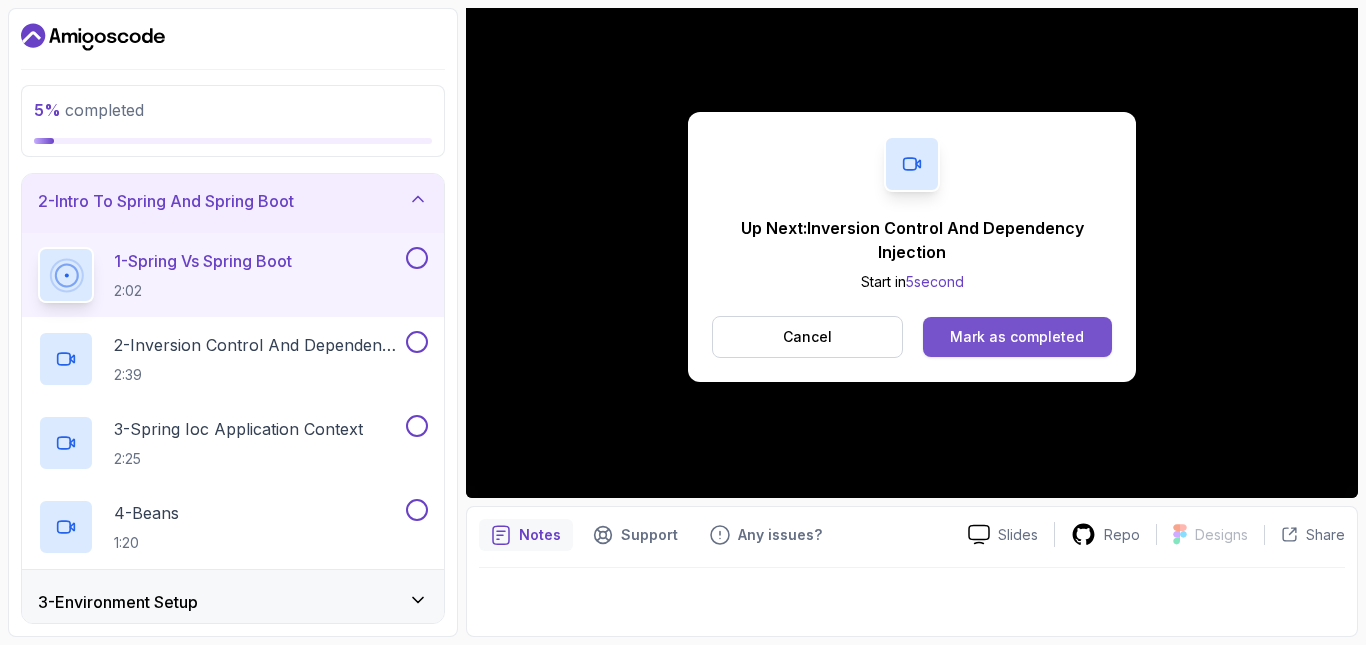 click on "Mark as completed" at bounding box center [1017, 337] 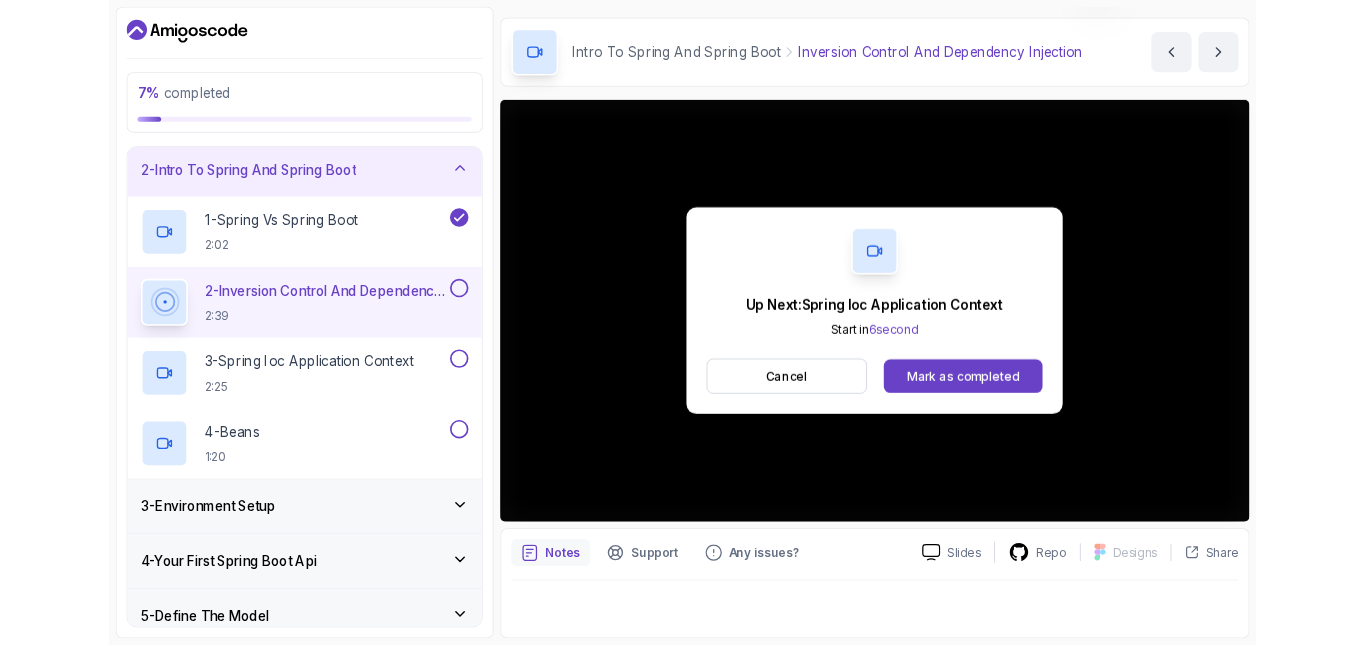 scroll, scrollTop: 182, scrollLeft: 0, axis: vertical 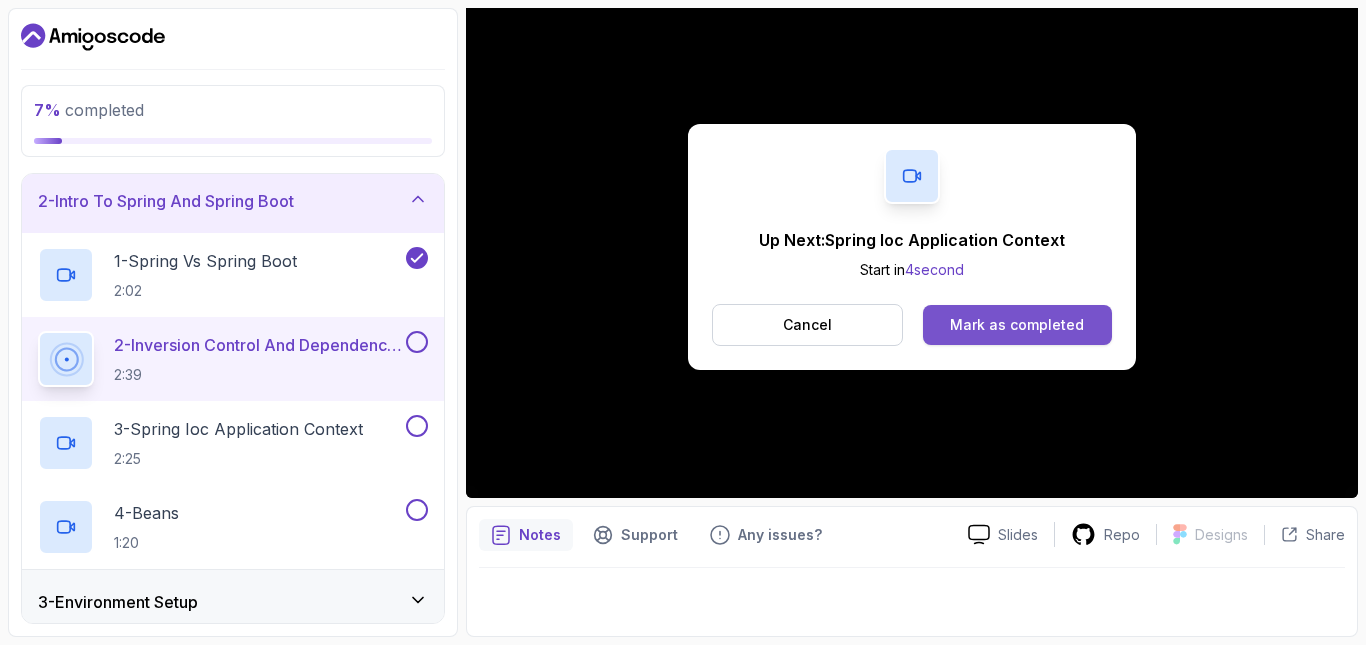 click on "Mark as completed" at bounding box center (1017, 325) 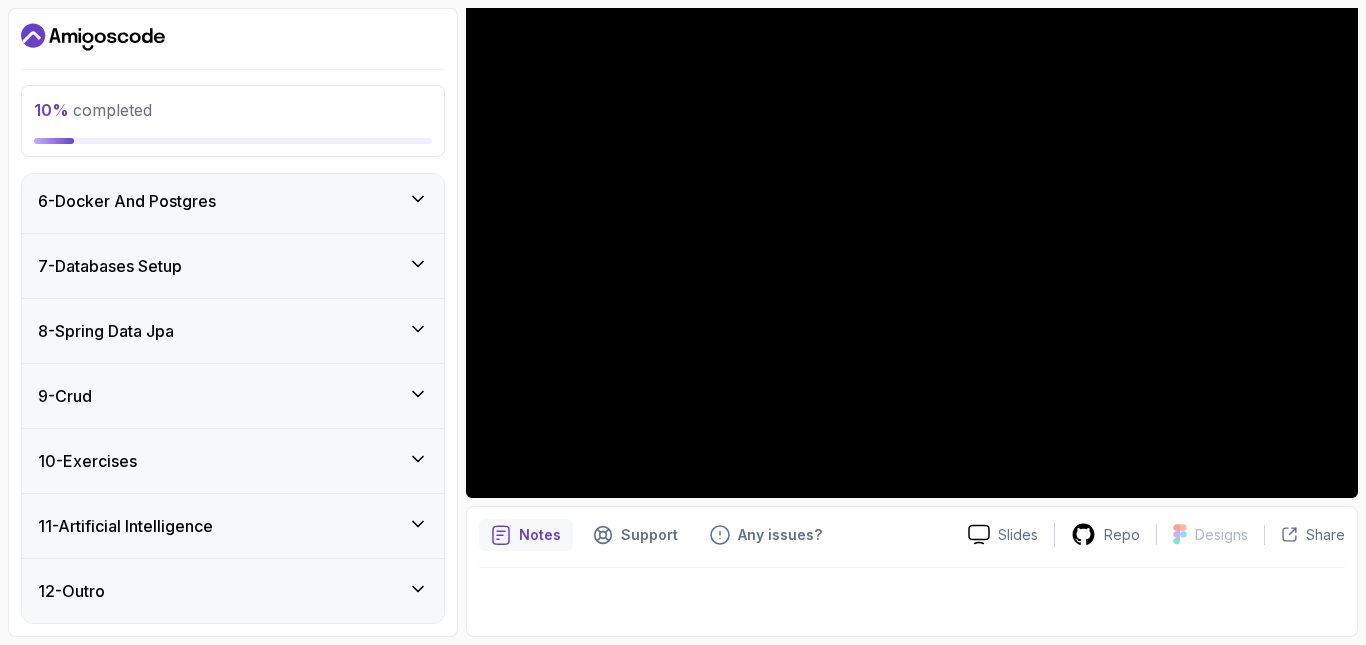 scroll, scrollTop: 666, scrollLeft: 0, axis: vertical 